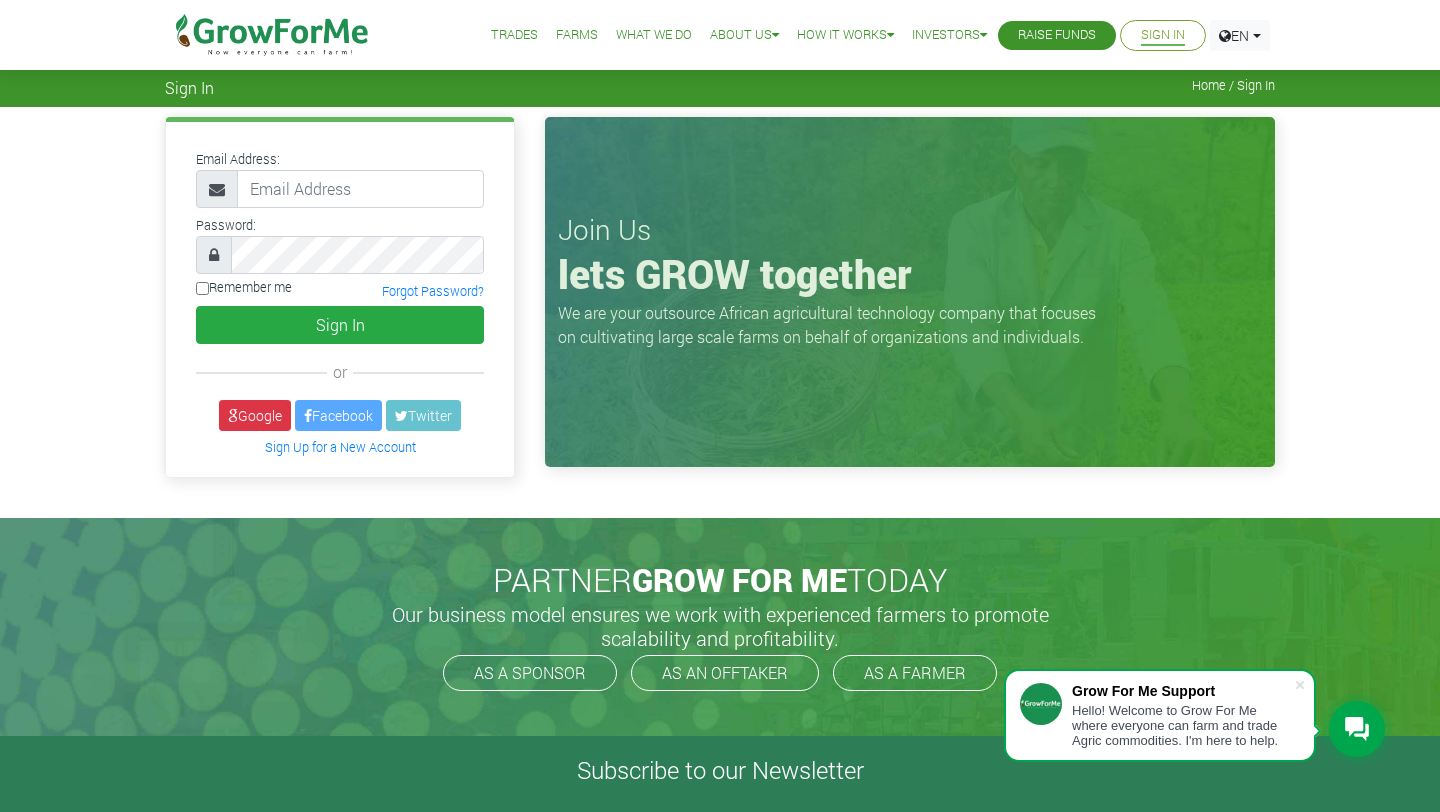 scroll, scrollTop: 0, scrollLeft: 0, axis: both 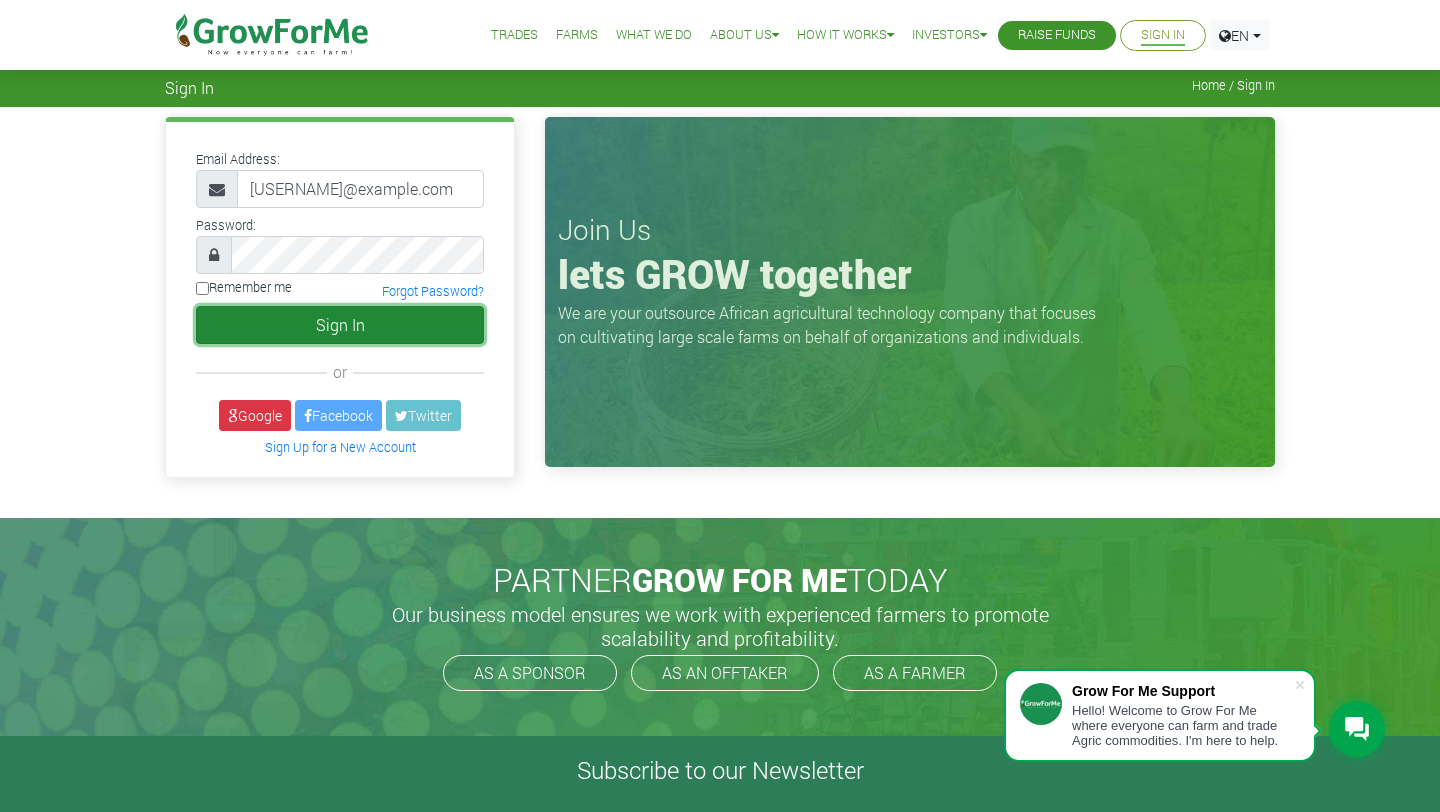 click on "Sign In" at bounding box center [340, 325] 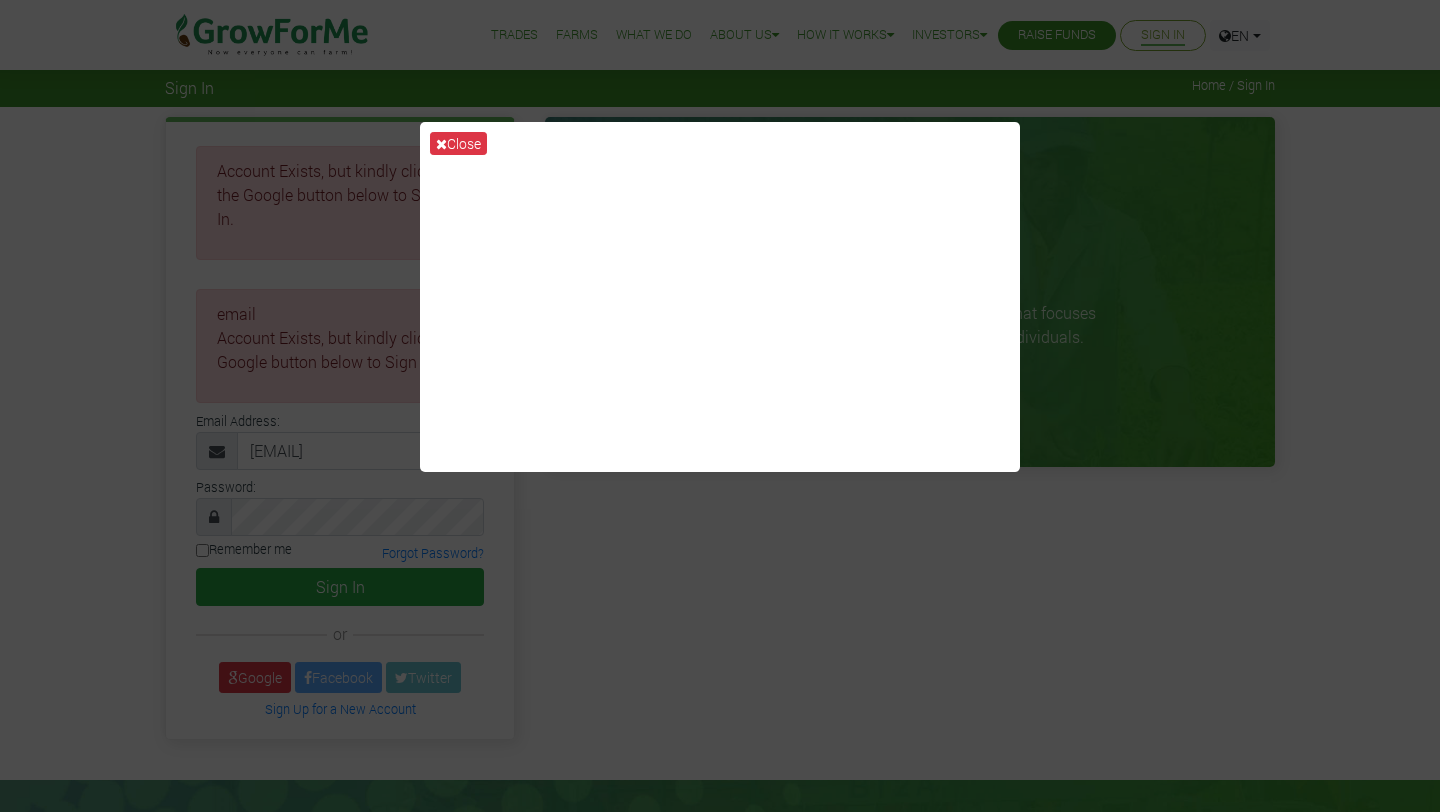 scroll, scrollTop: 0, scrollLeft: 0, axis: both 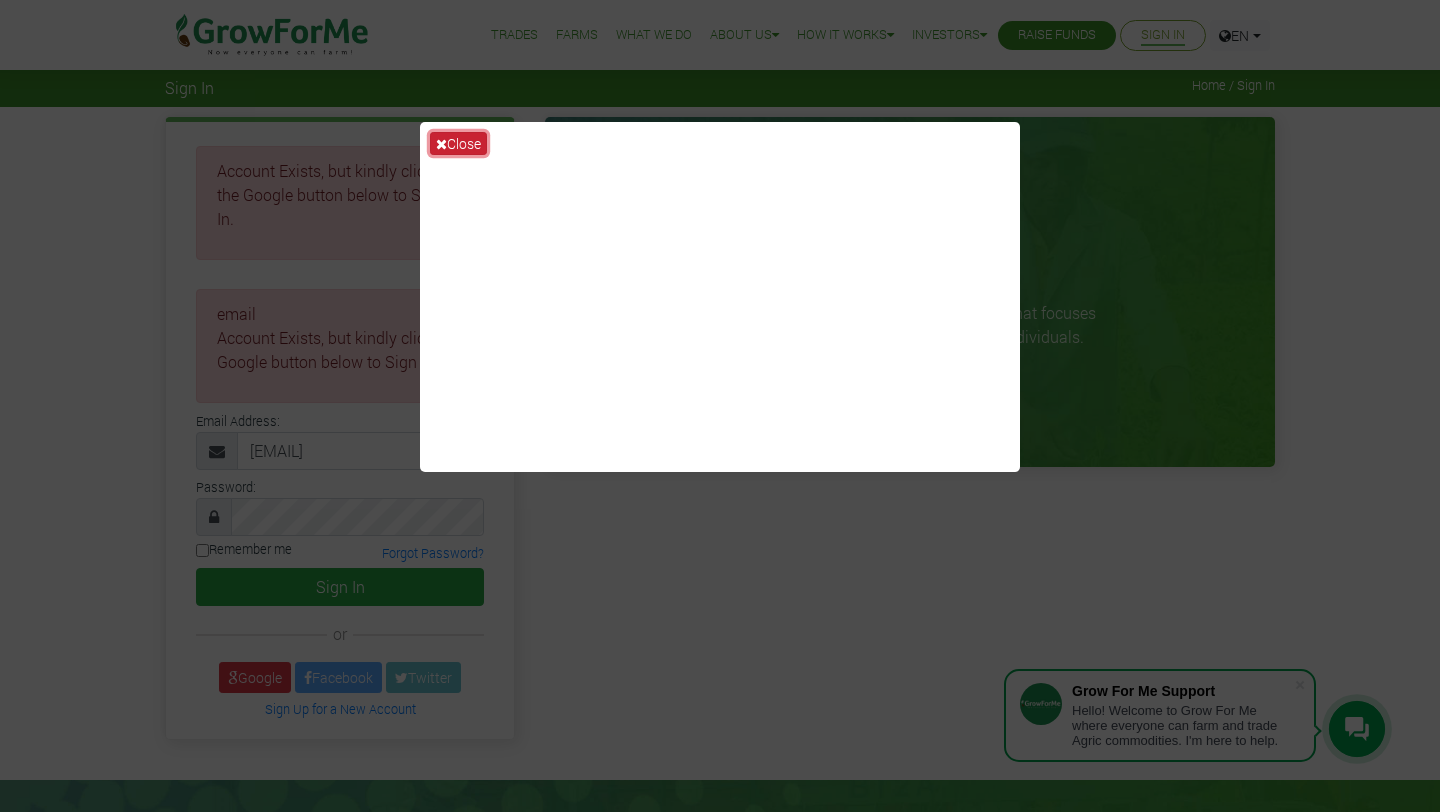 click on "Close" at bounding box center [458, 143] 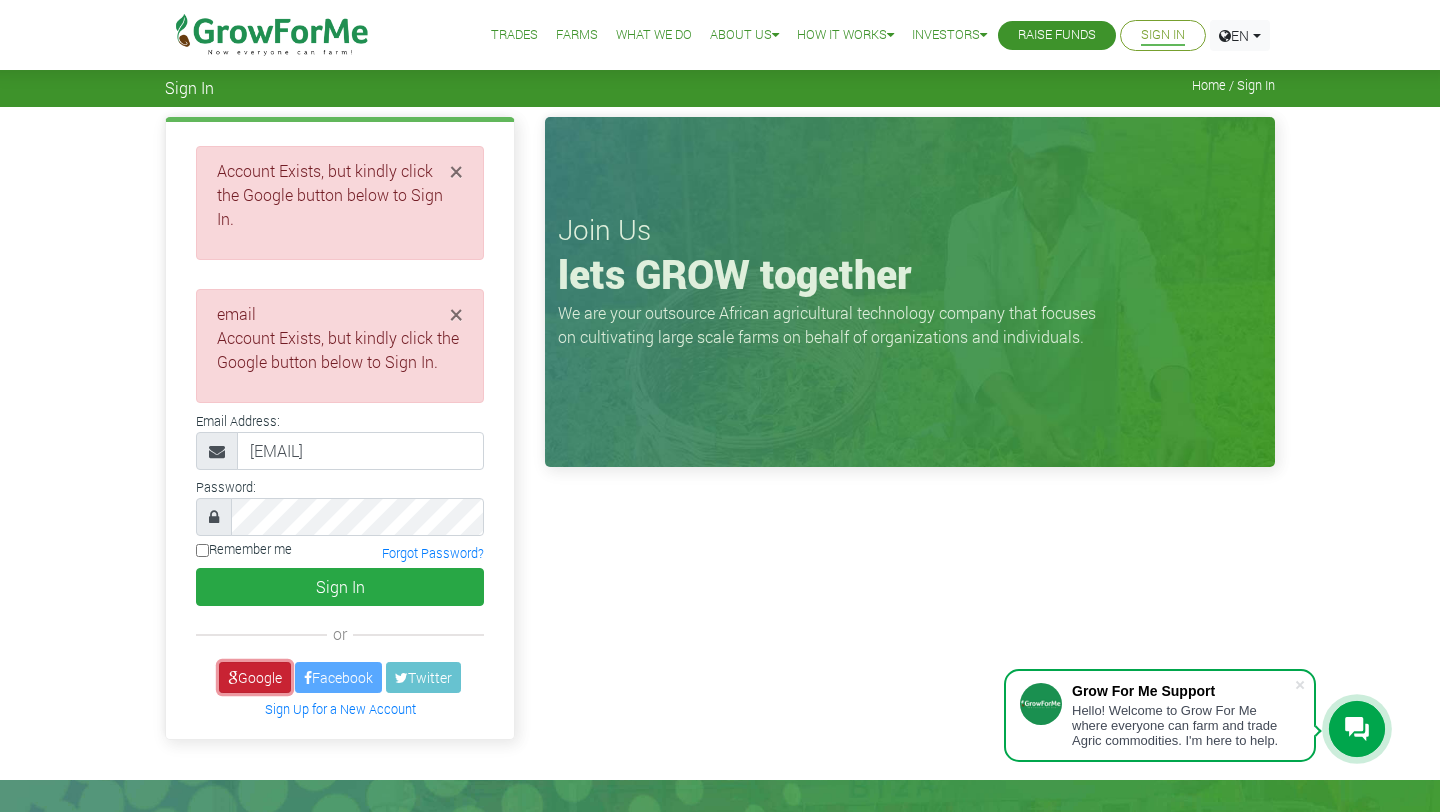click on "Google" at bounding box center (255, 677) 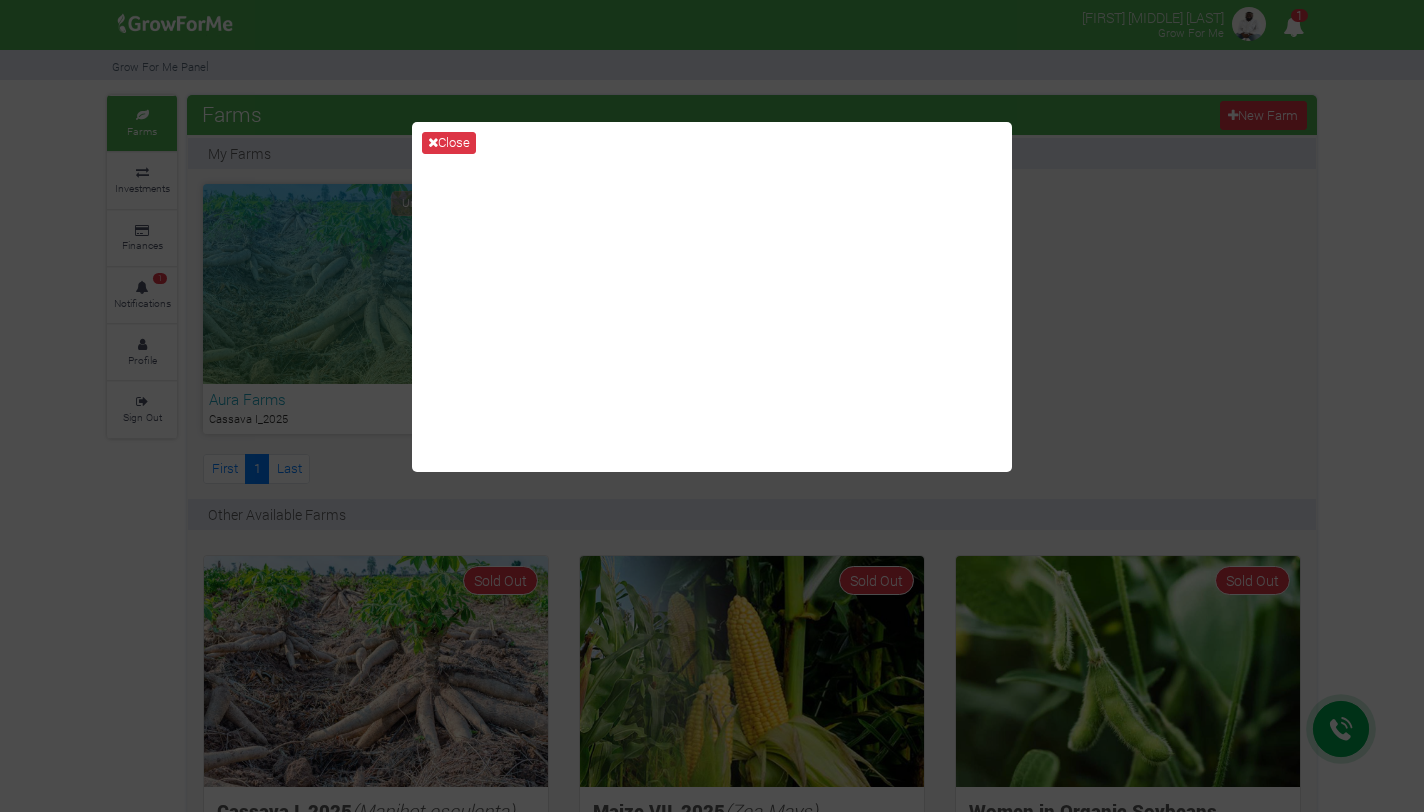 scroll, scrollTop: 0, scrollLeft: 0, axis: both 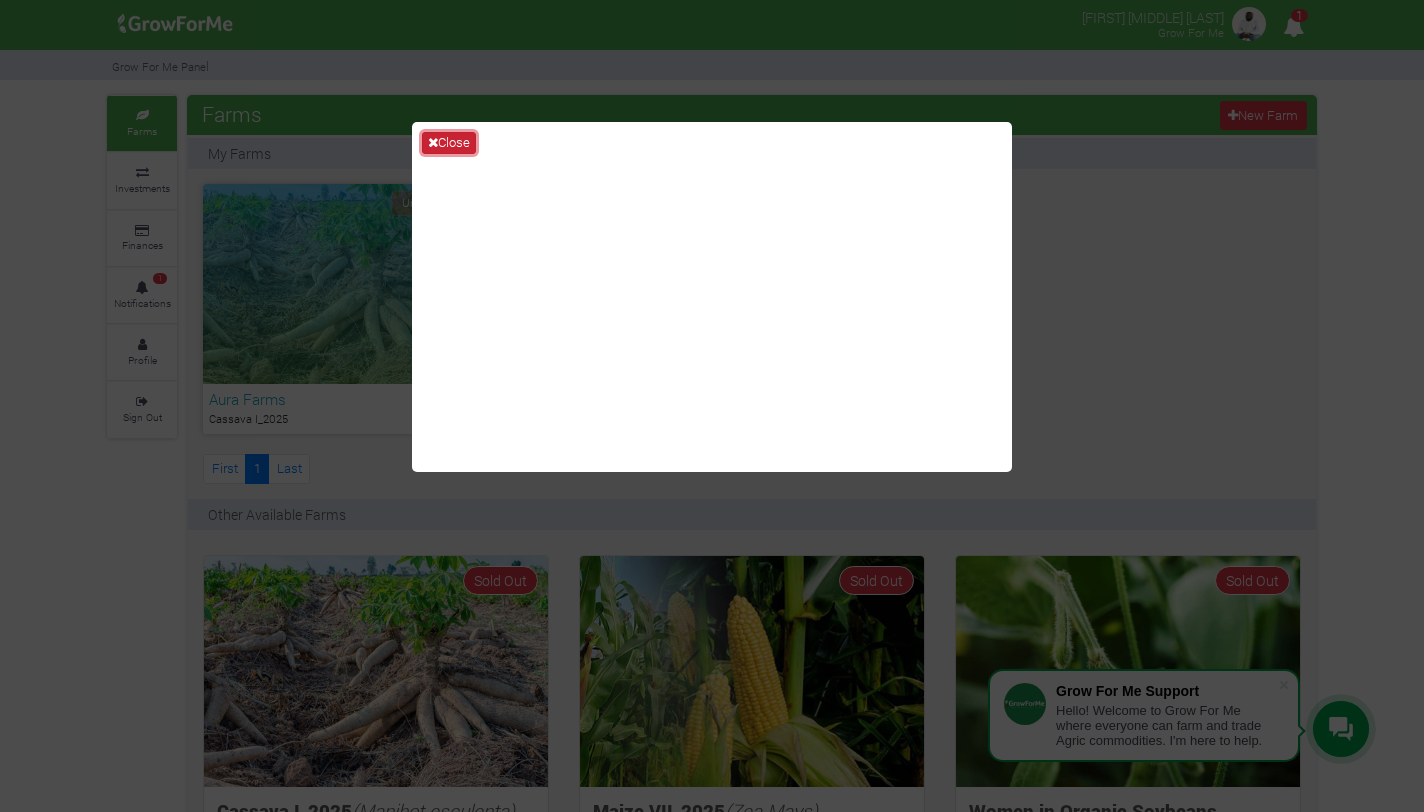 click on "Close" at bounding box center (449, 143) 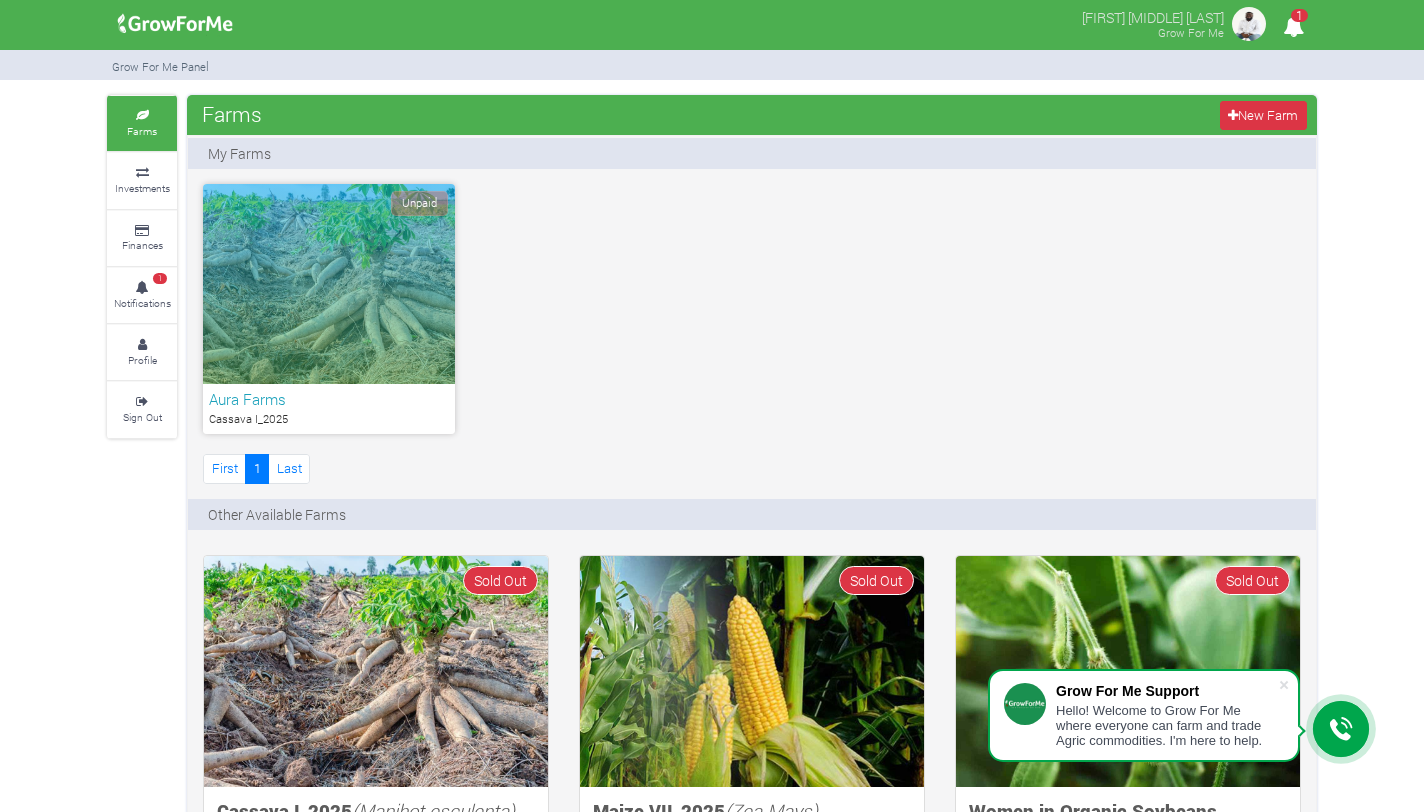 click on "1" at bounding box center [1293, 26] 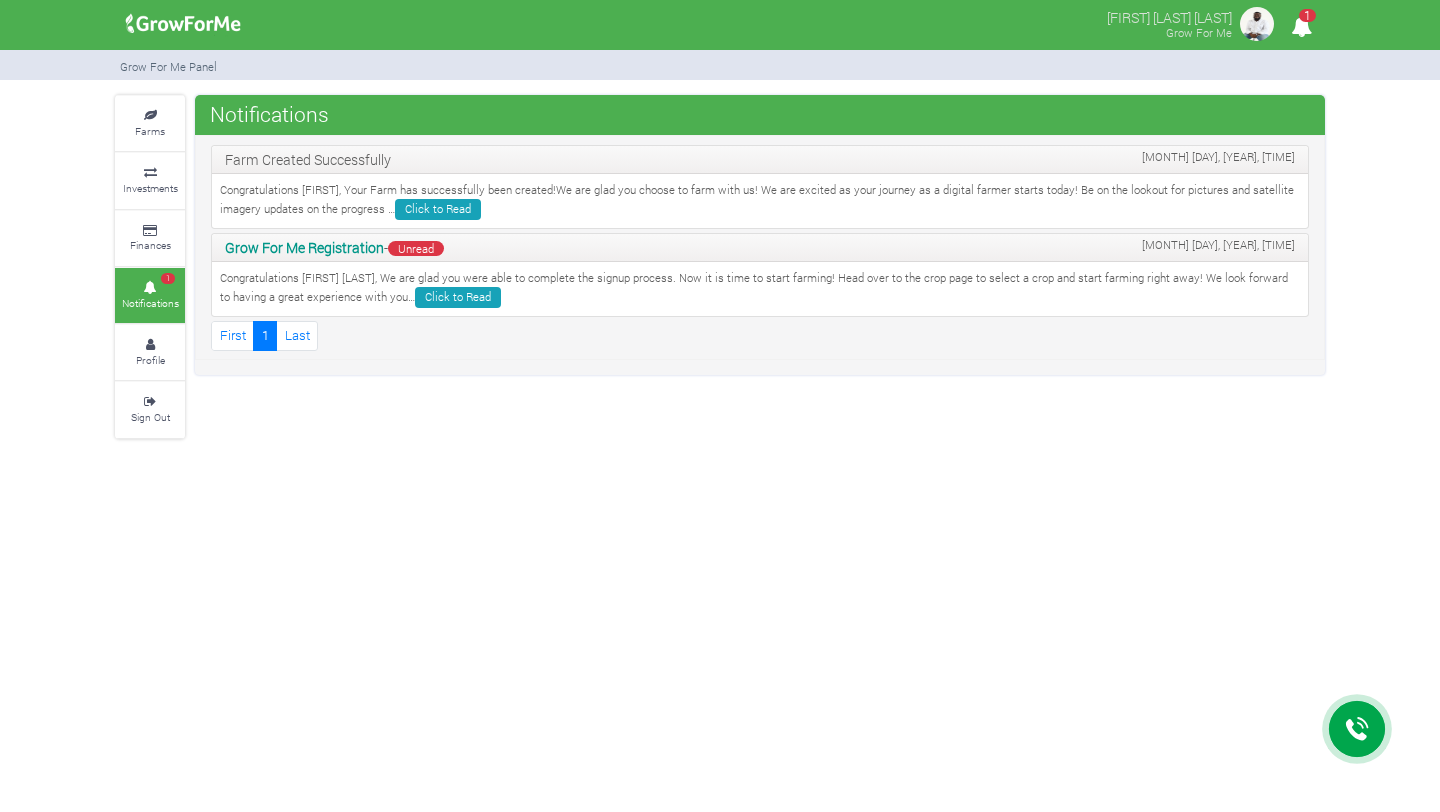scroll, scrollTop: 0, scrollLeft: 0, axis: both 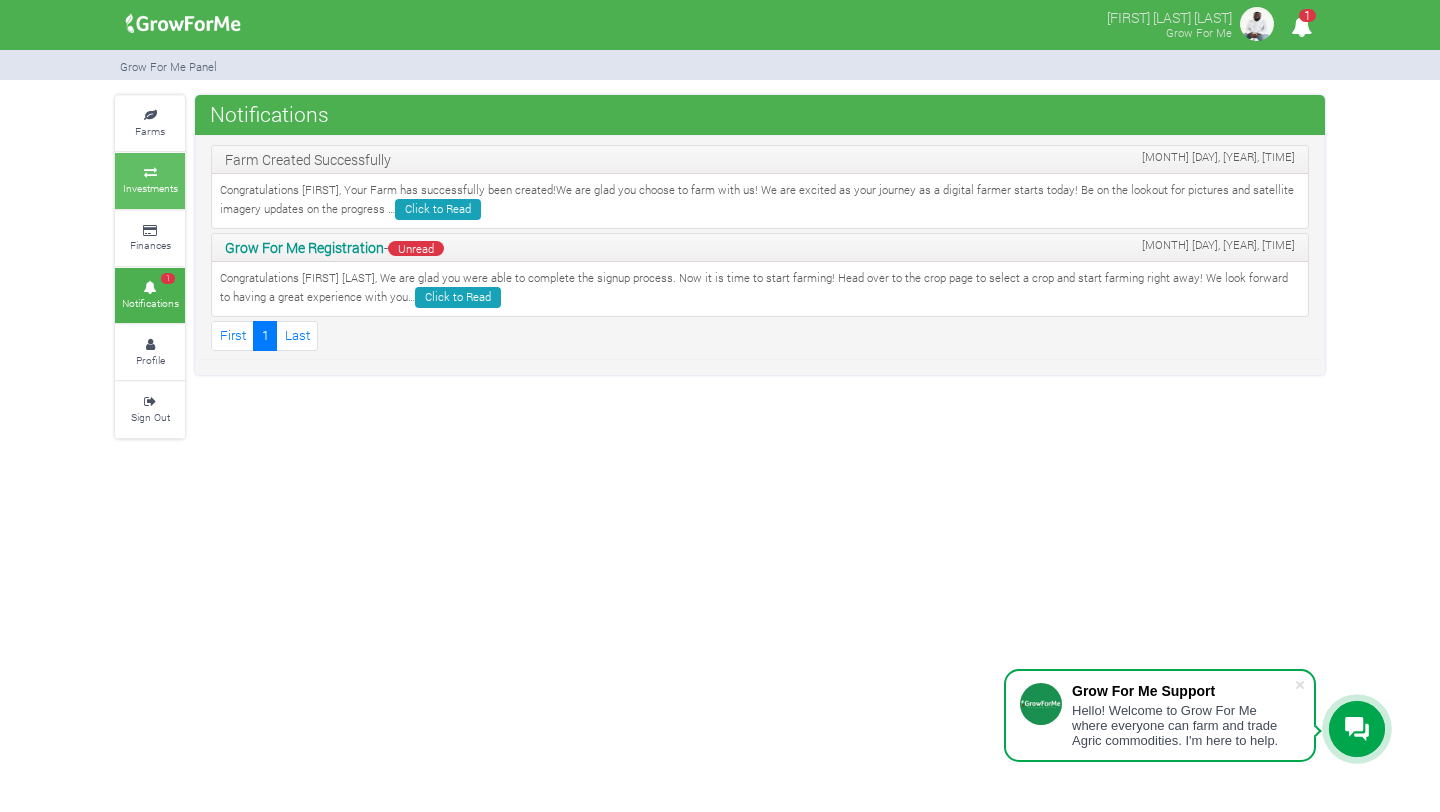 click at bounding box center [150, 173] 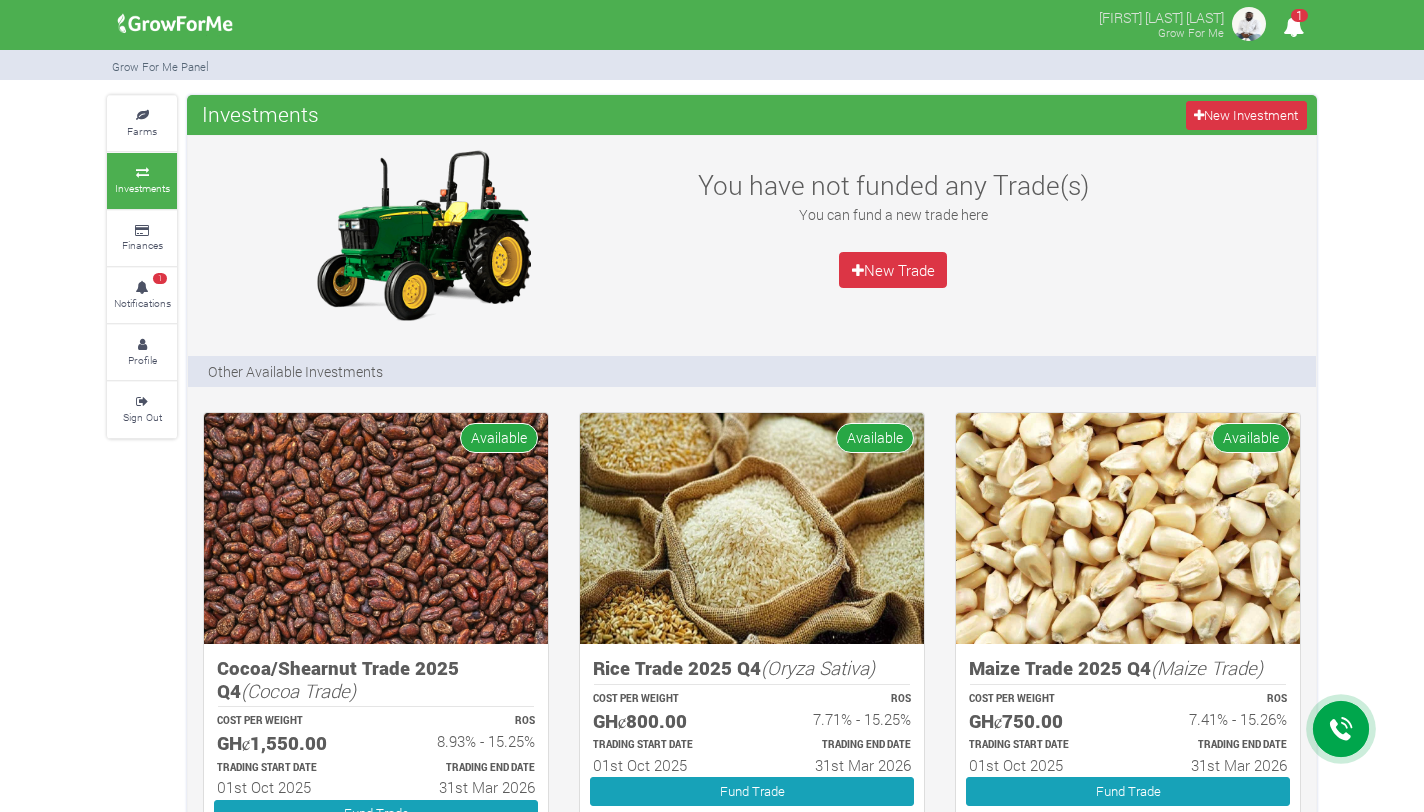 scroll, scrollTop: 0, scrollLeft: 0, axis: both 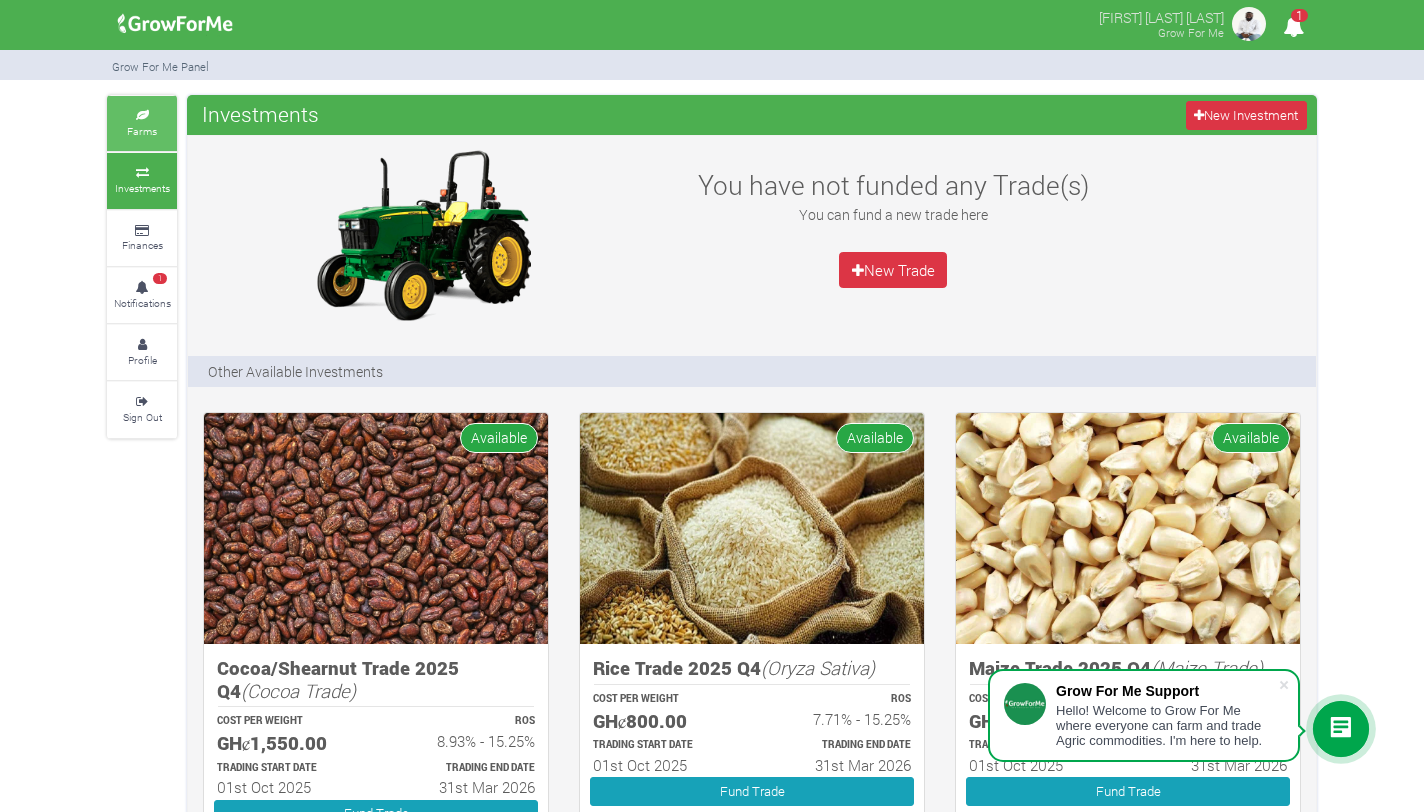 click on "Farms" at bounding box center [142, 123] 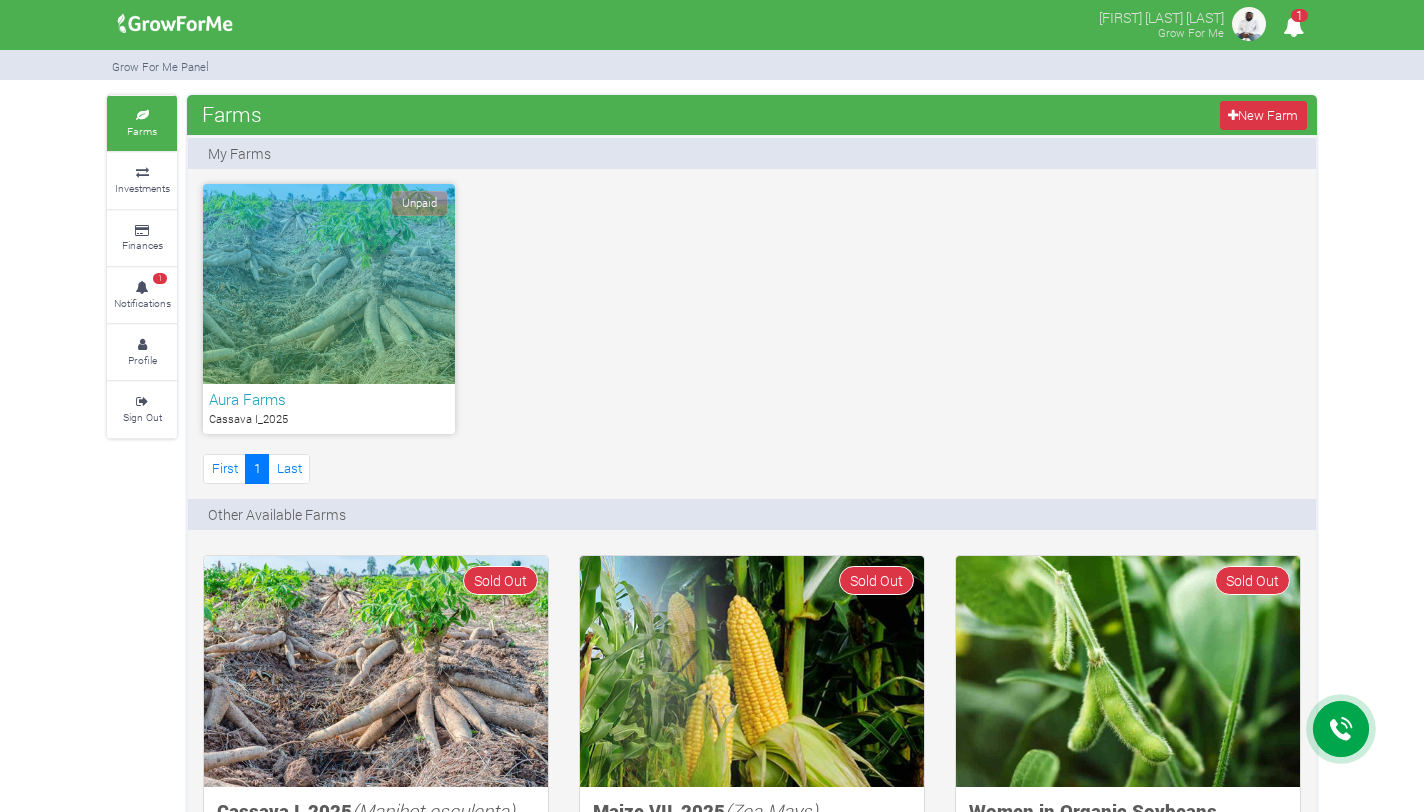 scroll, scrollTop: 0, scrollLeft: 0, axis: both 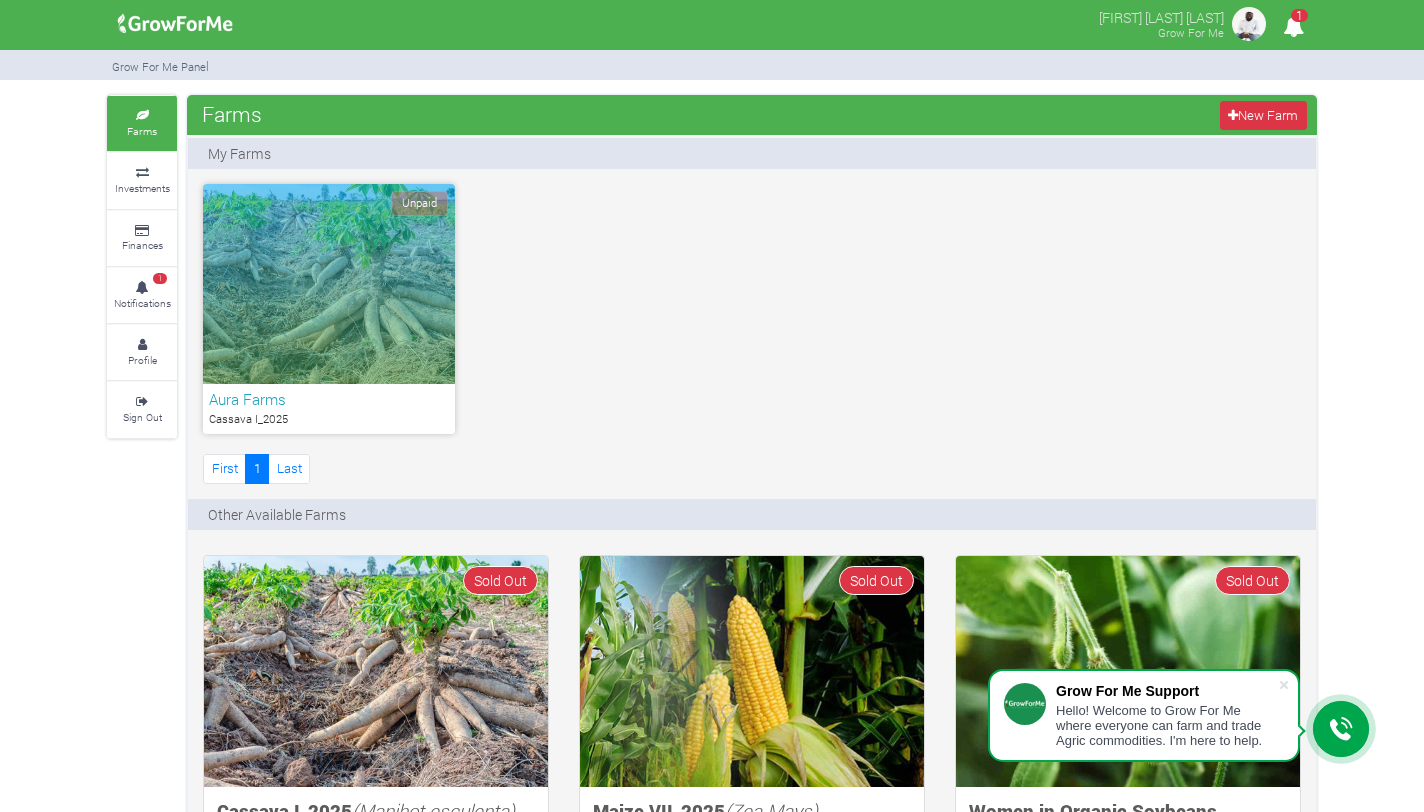 click on "Aura Farms
Cassava I_2025" at bounding box center (329, 409) 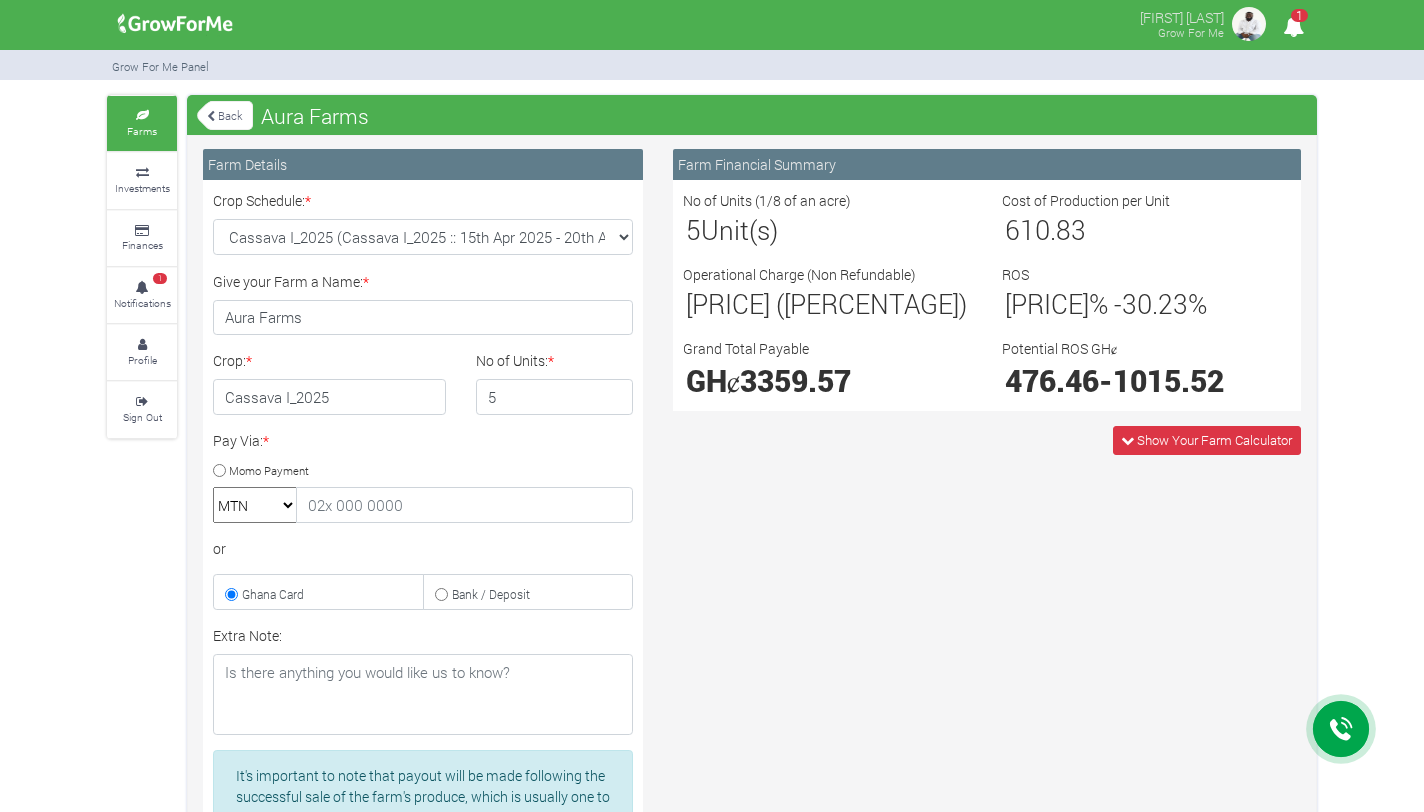 scroll, scrollTop: 0, scrollLeft: 0, axis: both 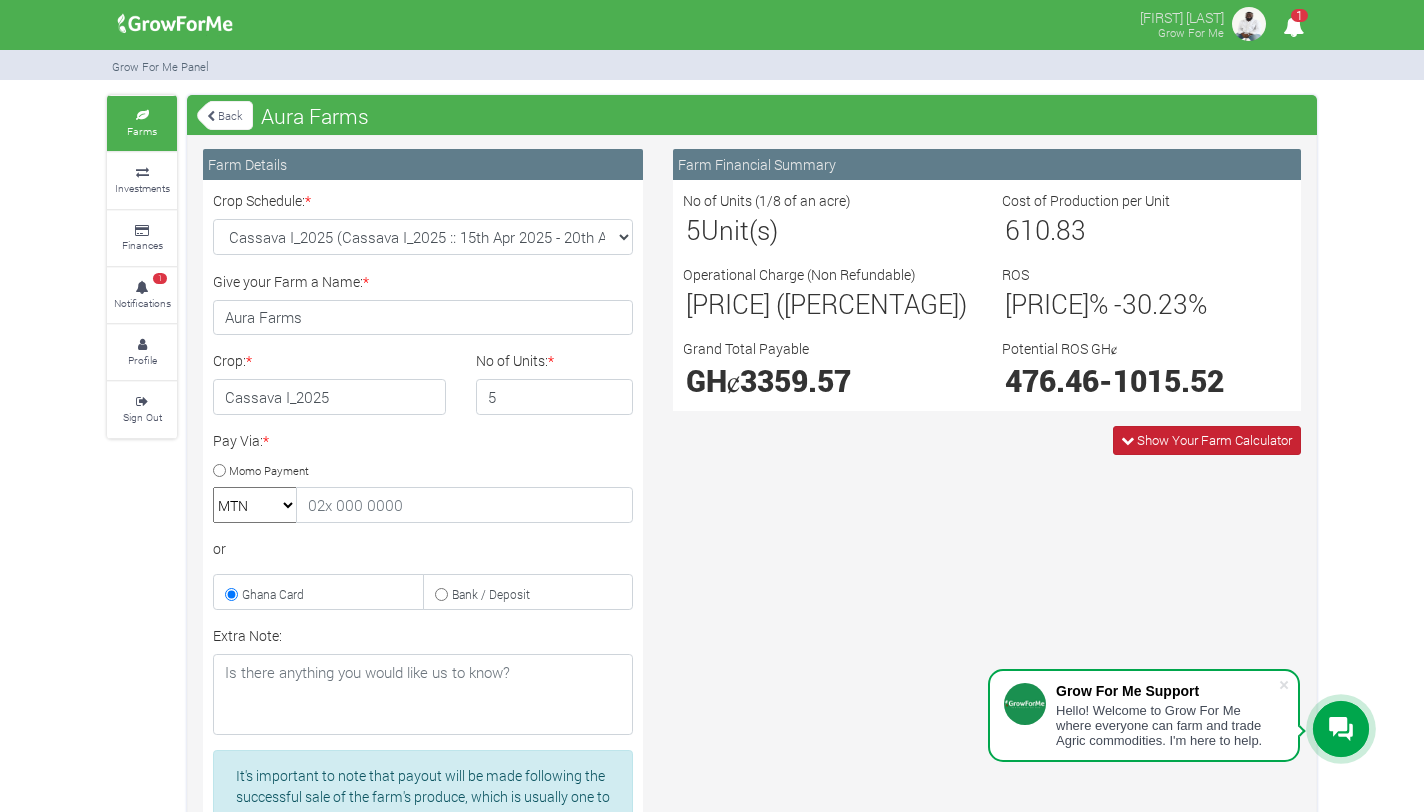 click on "Show Your Farm Calculator" at bounding box center [1207, 440] 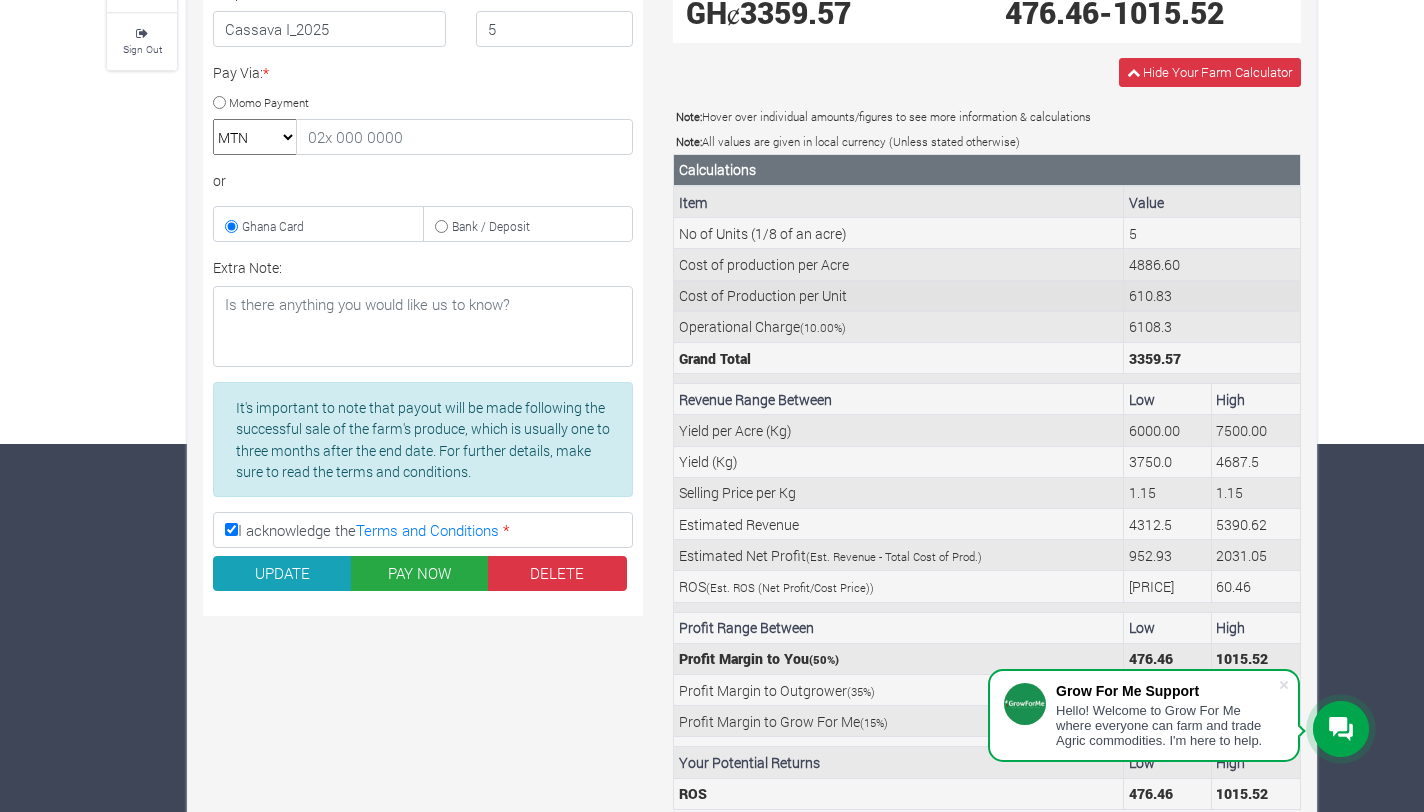 scroll, scrollTop: 410, scrollLeft: 0, axis: vertical 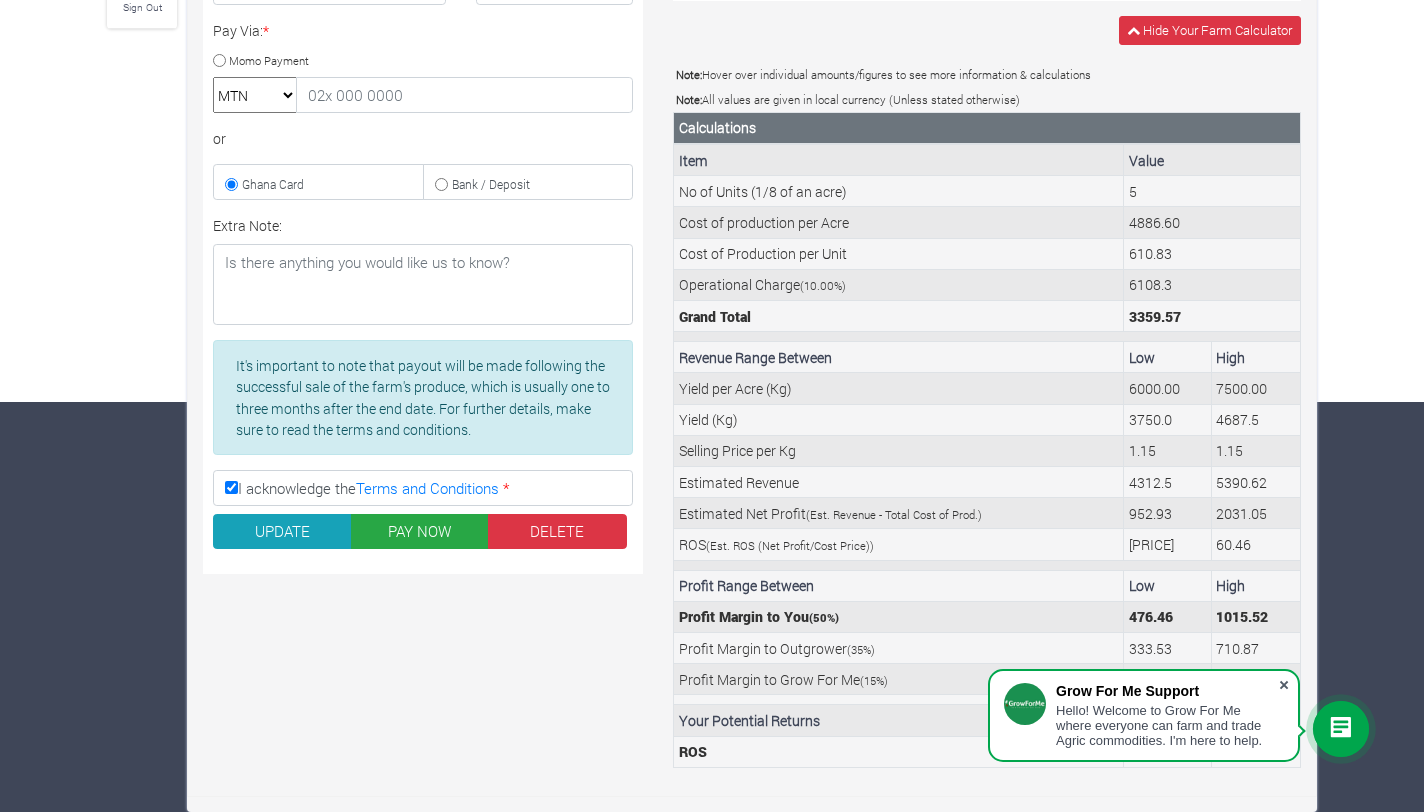 click at bounding box center (1284, 685) 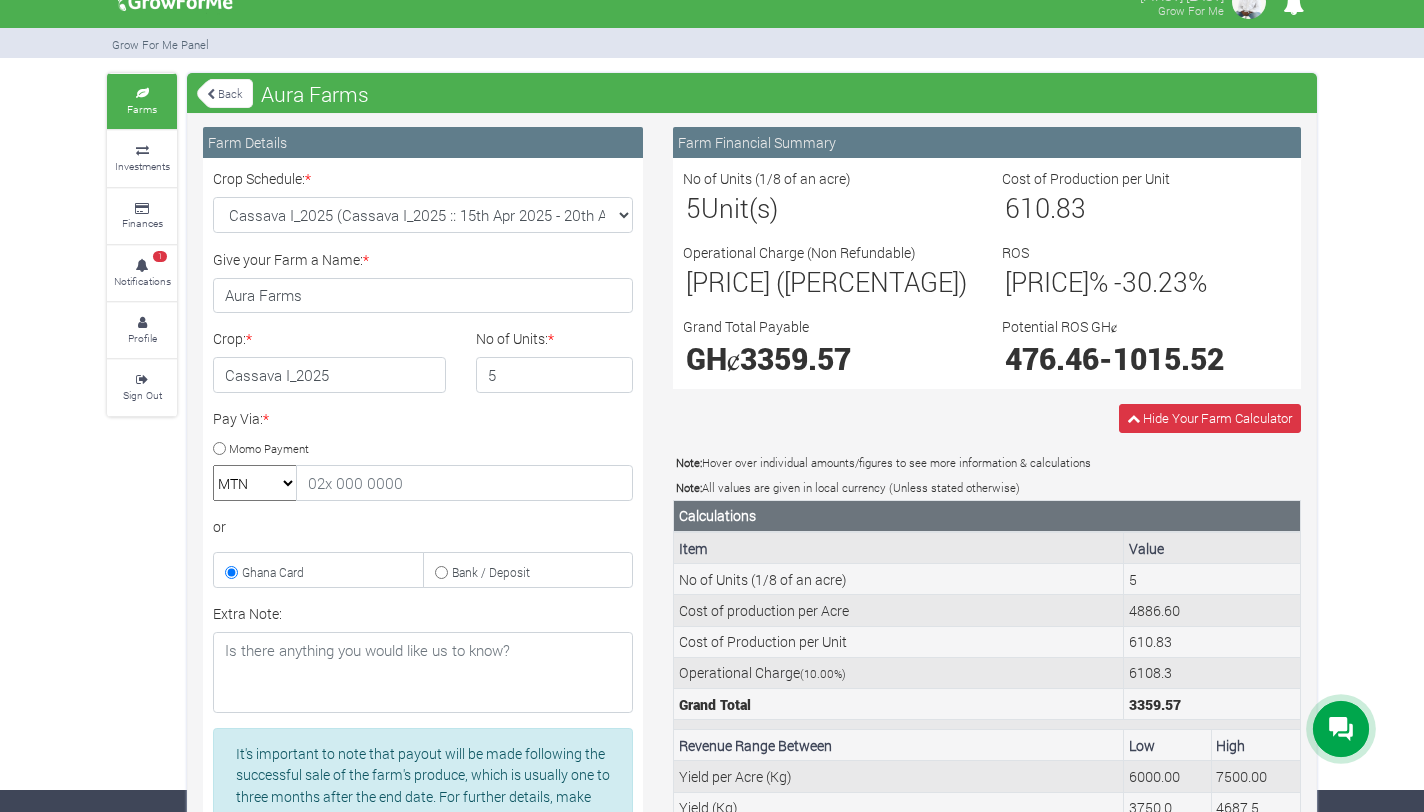 scroll, scrollTop: 0, scrollLeft: 0, axis: both 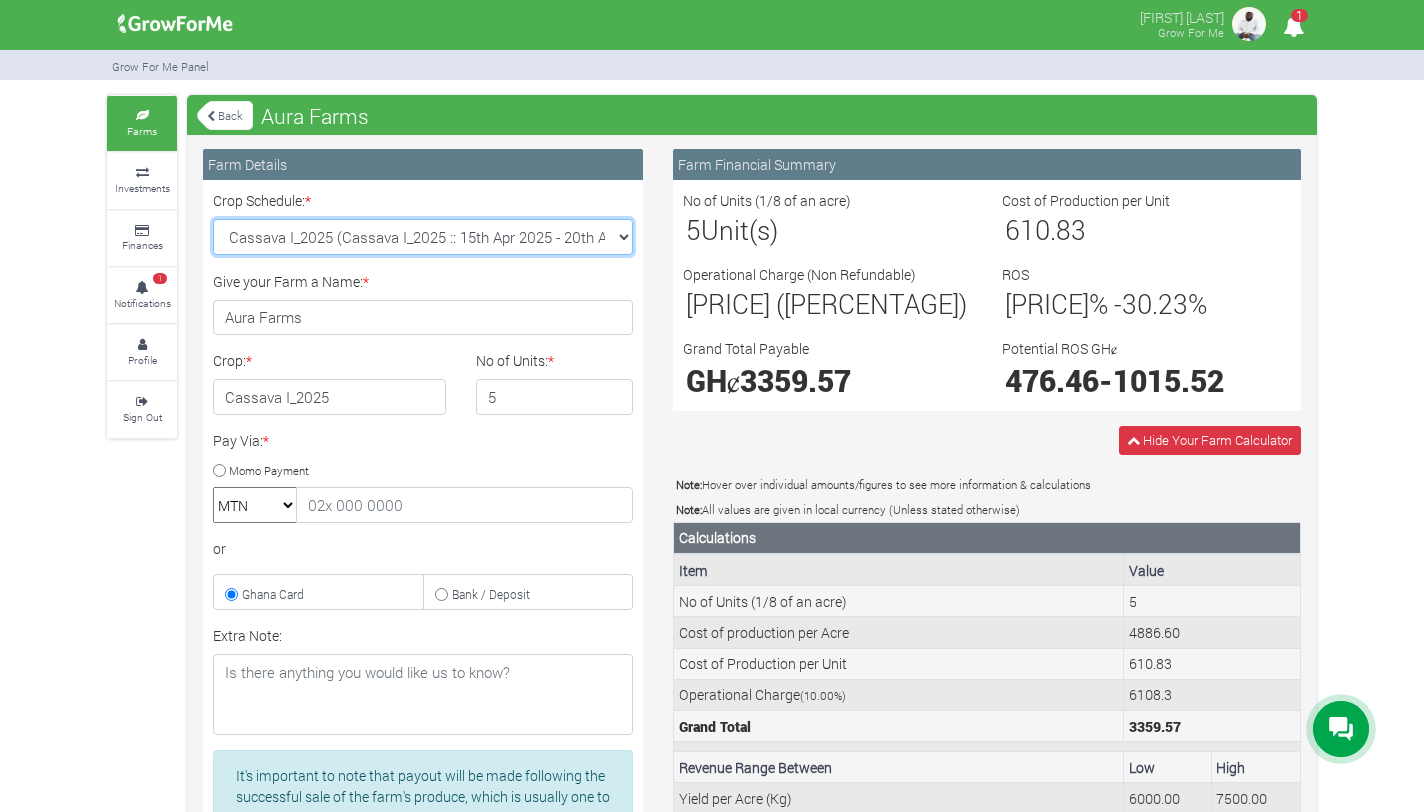 click on "Cassava I_2025 (Cassava I_2025 :: 15th Apr 2025 - 20th Apr 2026)" at bounding box center (423, 237) 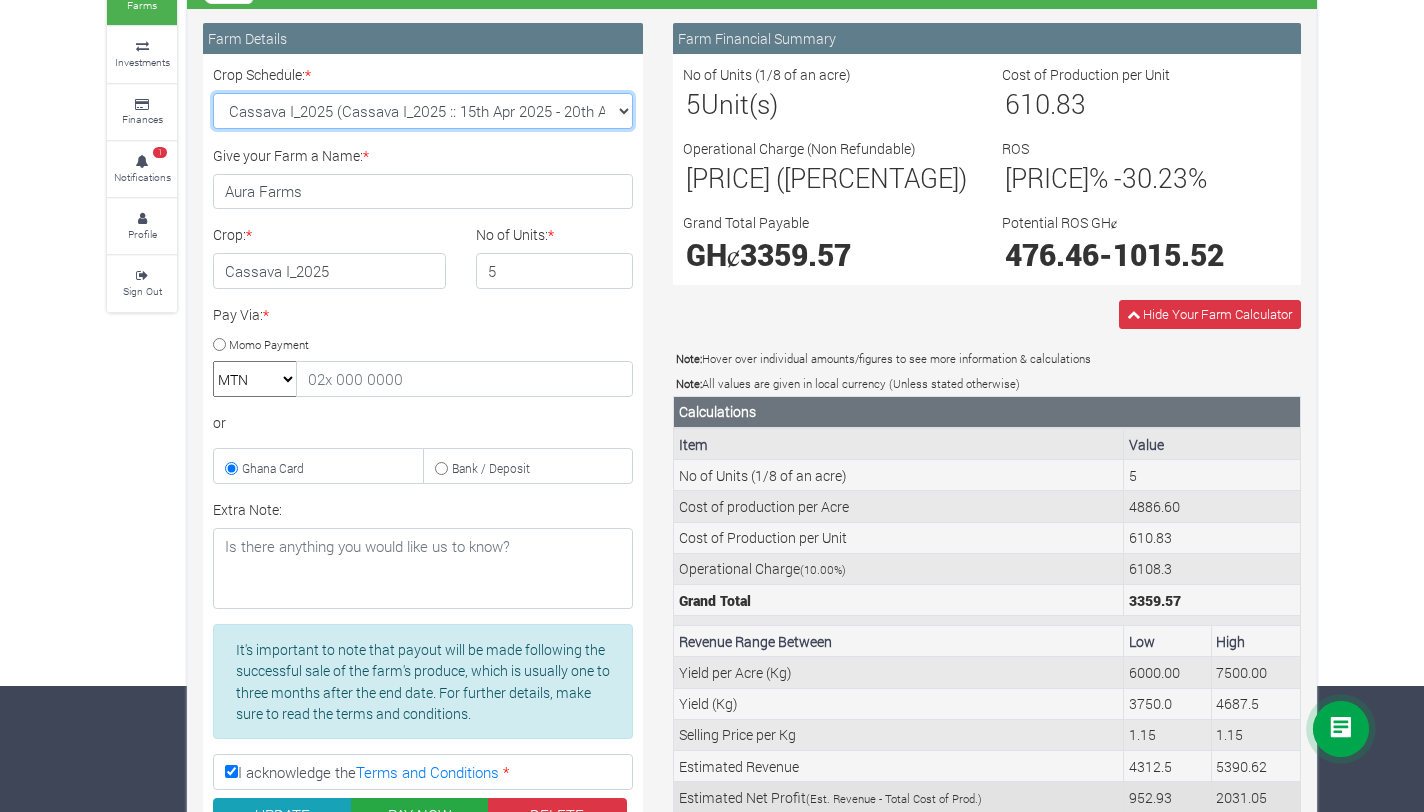 scroll, scrollTop: 0, scrollLeft: 0, axis: both 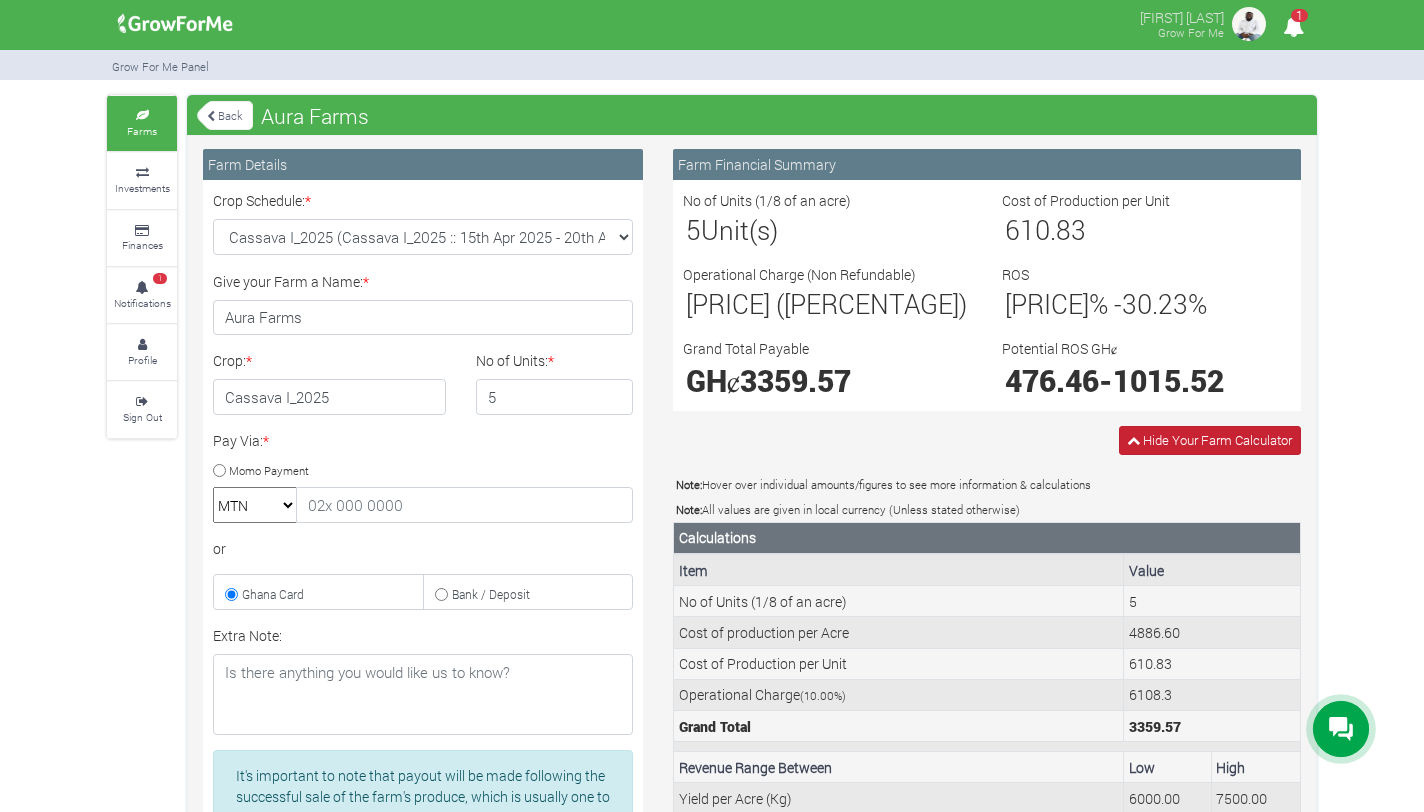click on "Hide Your Farm Calculator" at bounding box center (1217, 440) 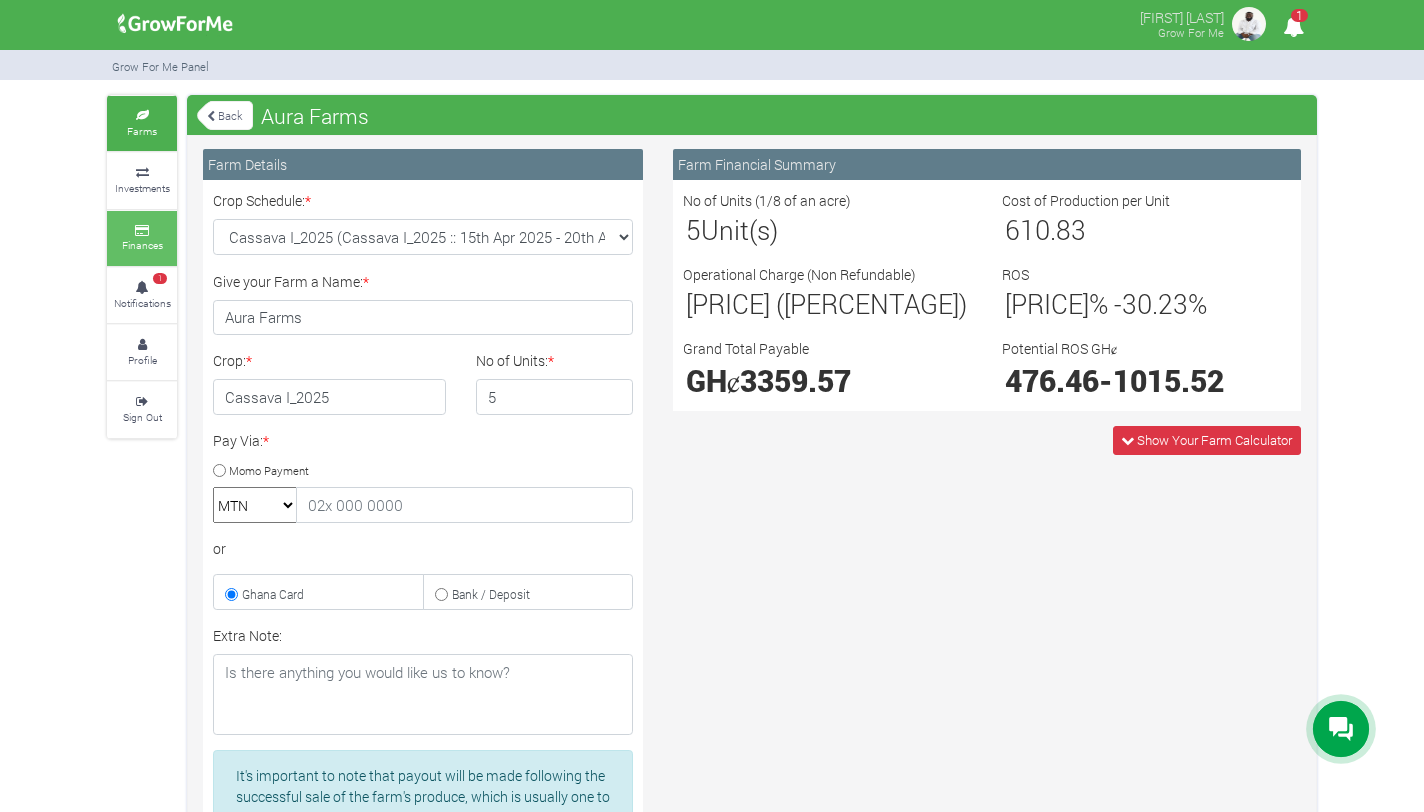 click on "Finances" at bounding box center [142, 245] 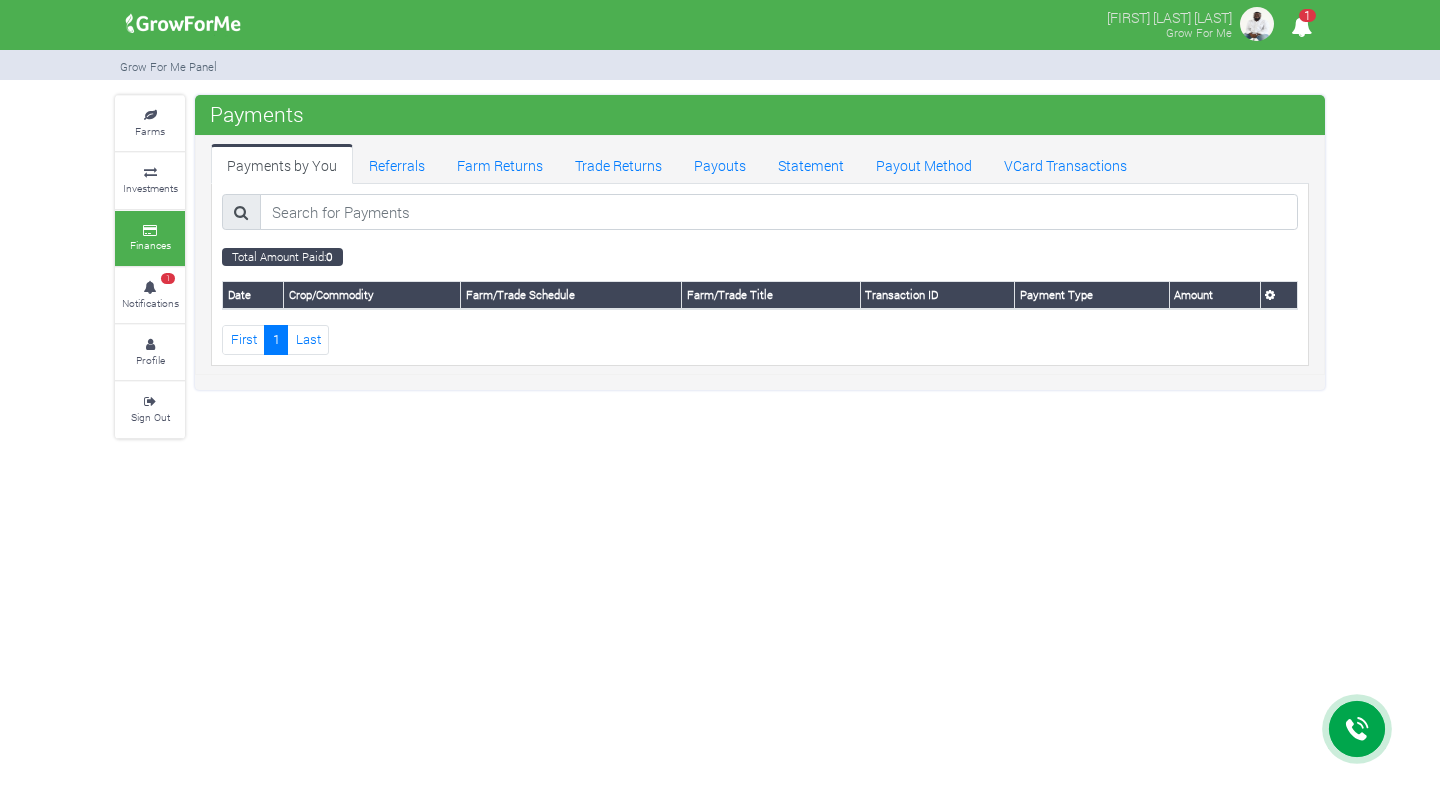 scroll, scrollTop: 0, scrollLeft: 0, axis: both 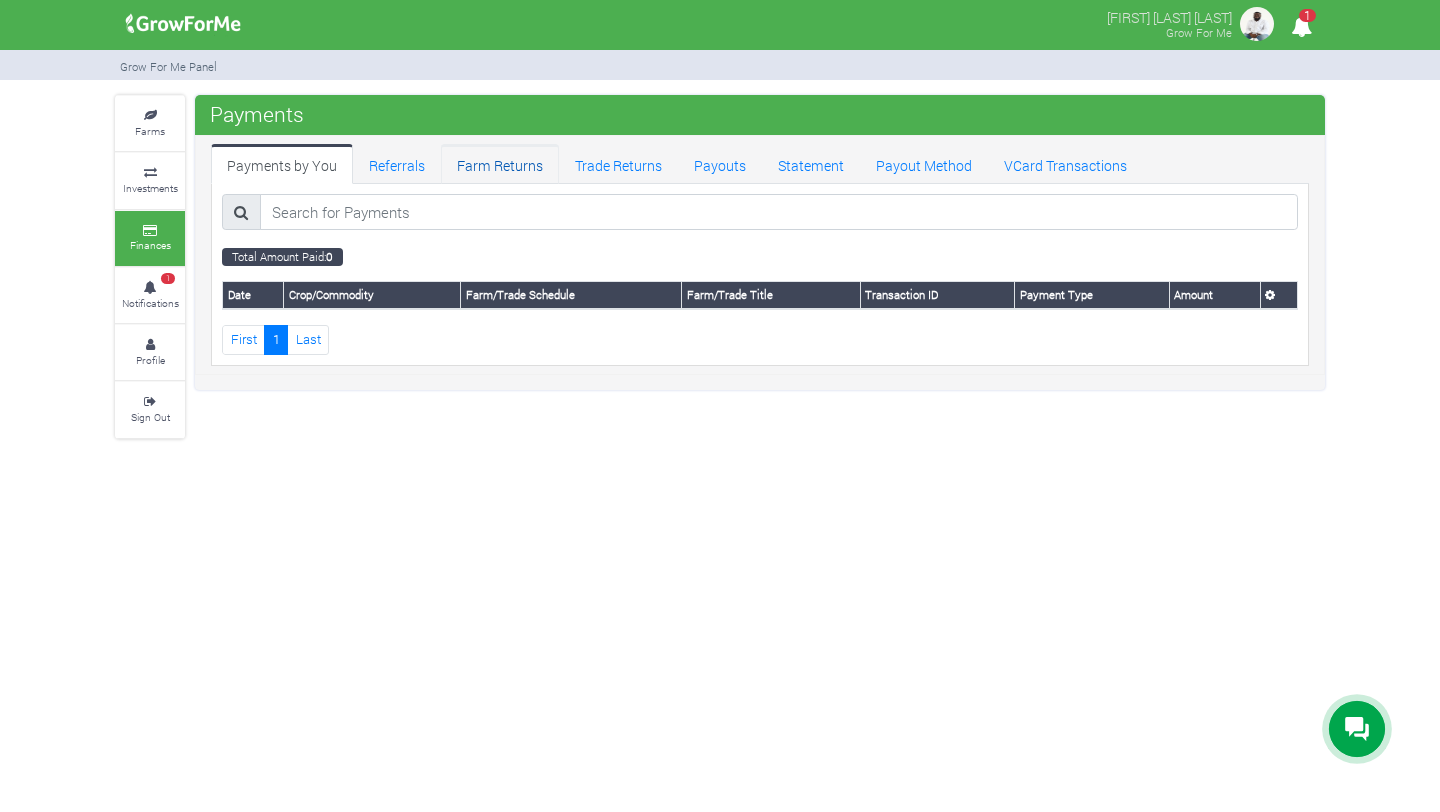click on "Farm Returns" at bounding box center [500, 164] 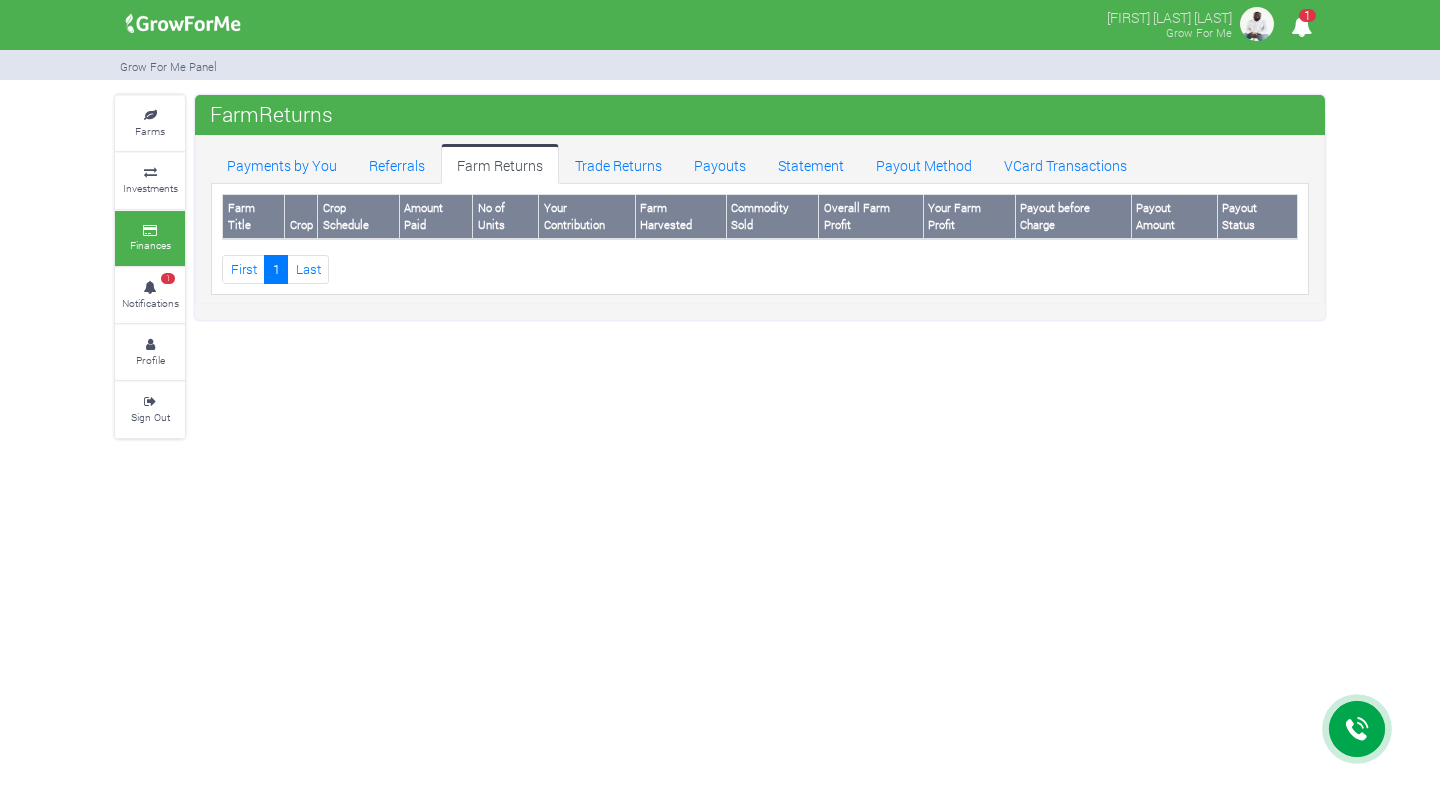 scroll, scrollTop: 0, scrollLeft: 0, axis: both 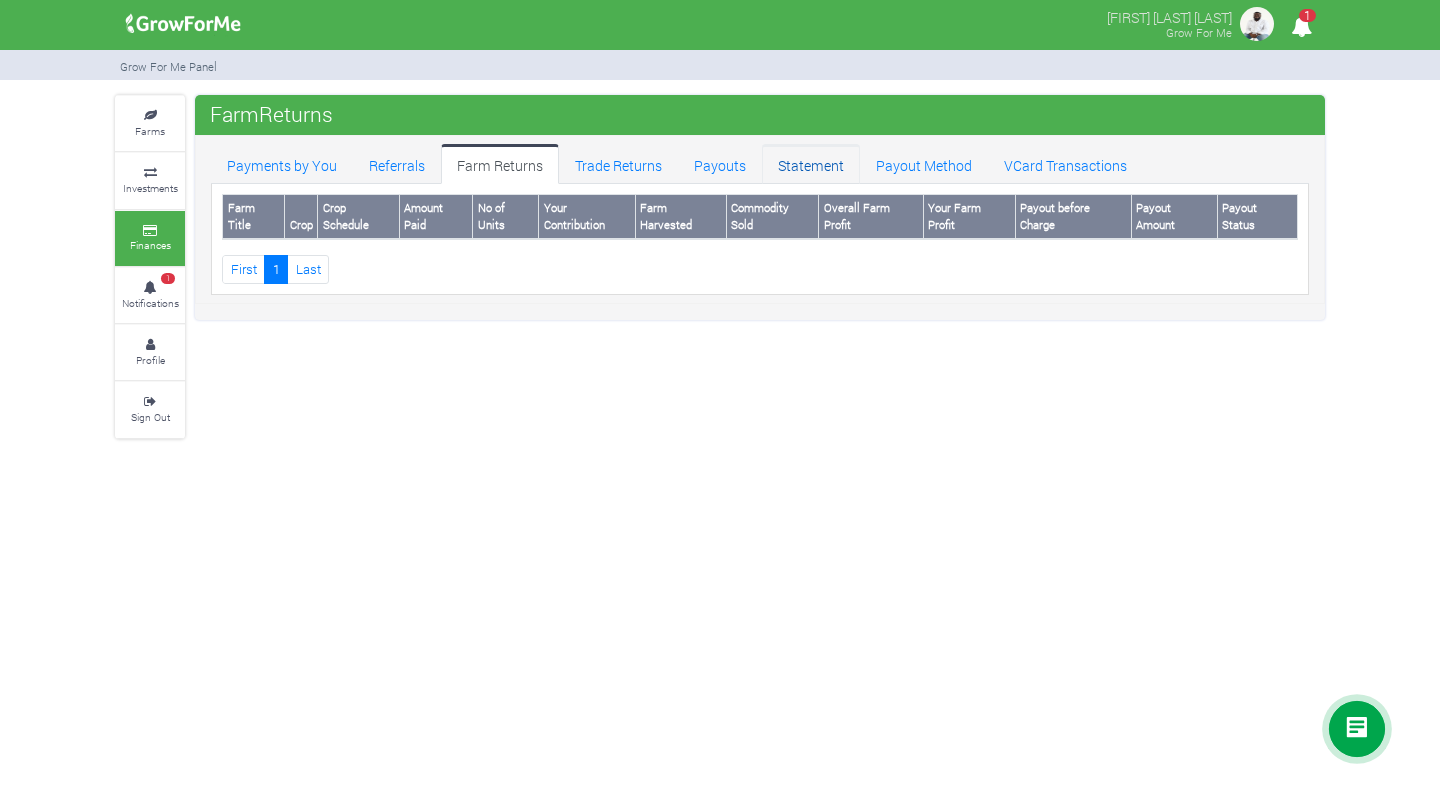 click on "Statement" at bounding box center [811, 164] 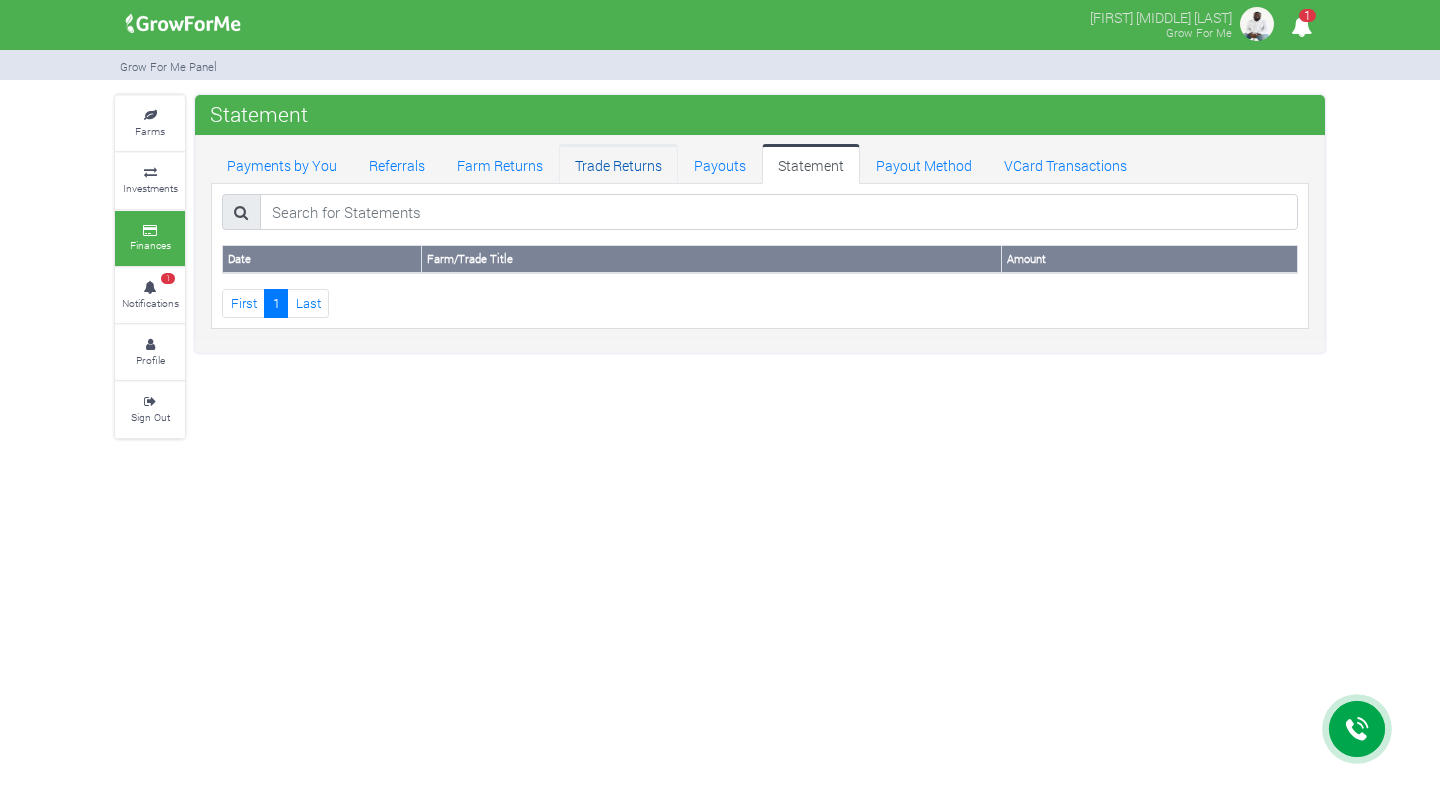 scroll, scrollTop: 0, scrollLeft: 0, axis: both 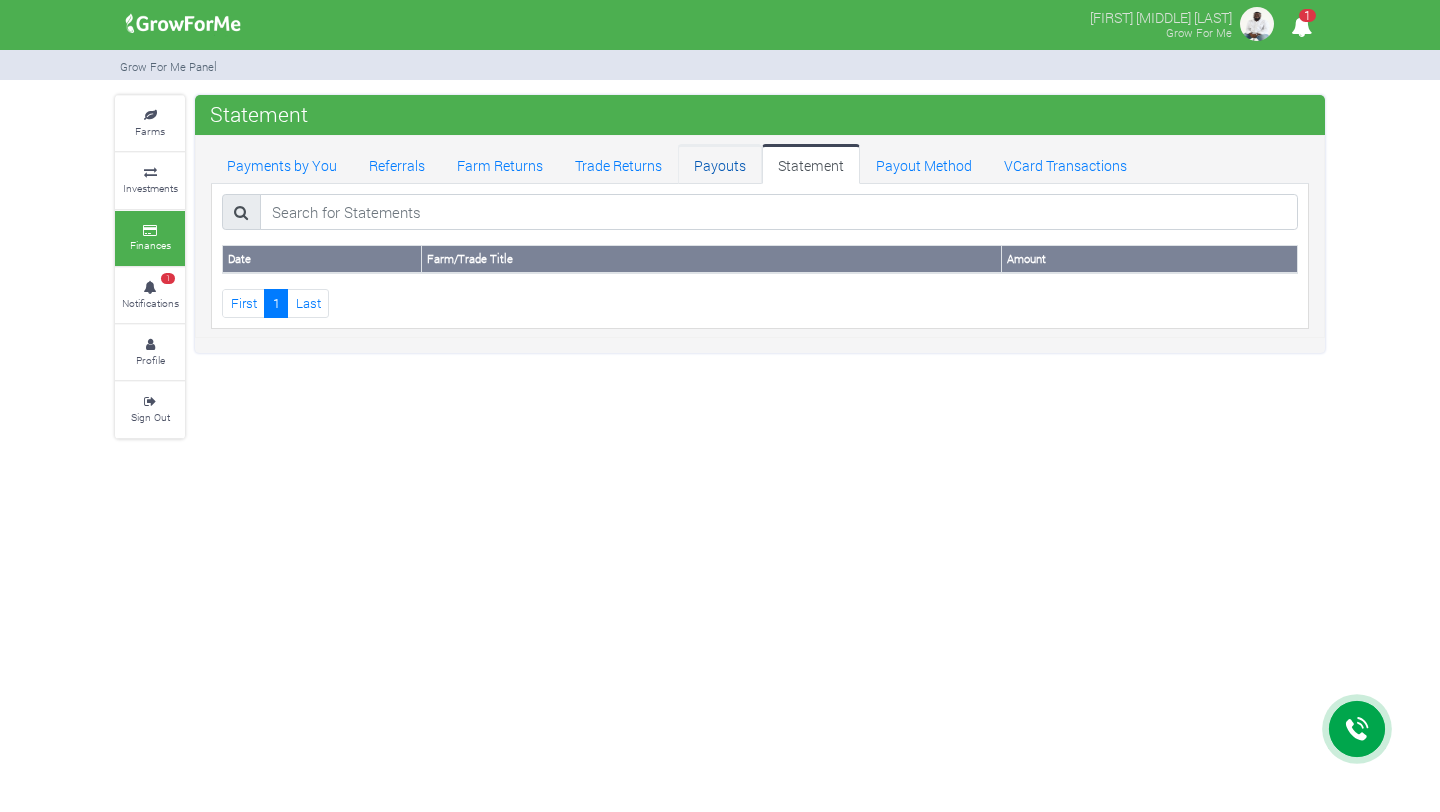 click on "Payouts" at bounding box center (720, 164) 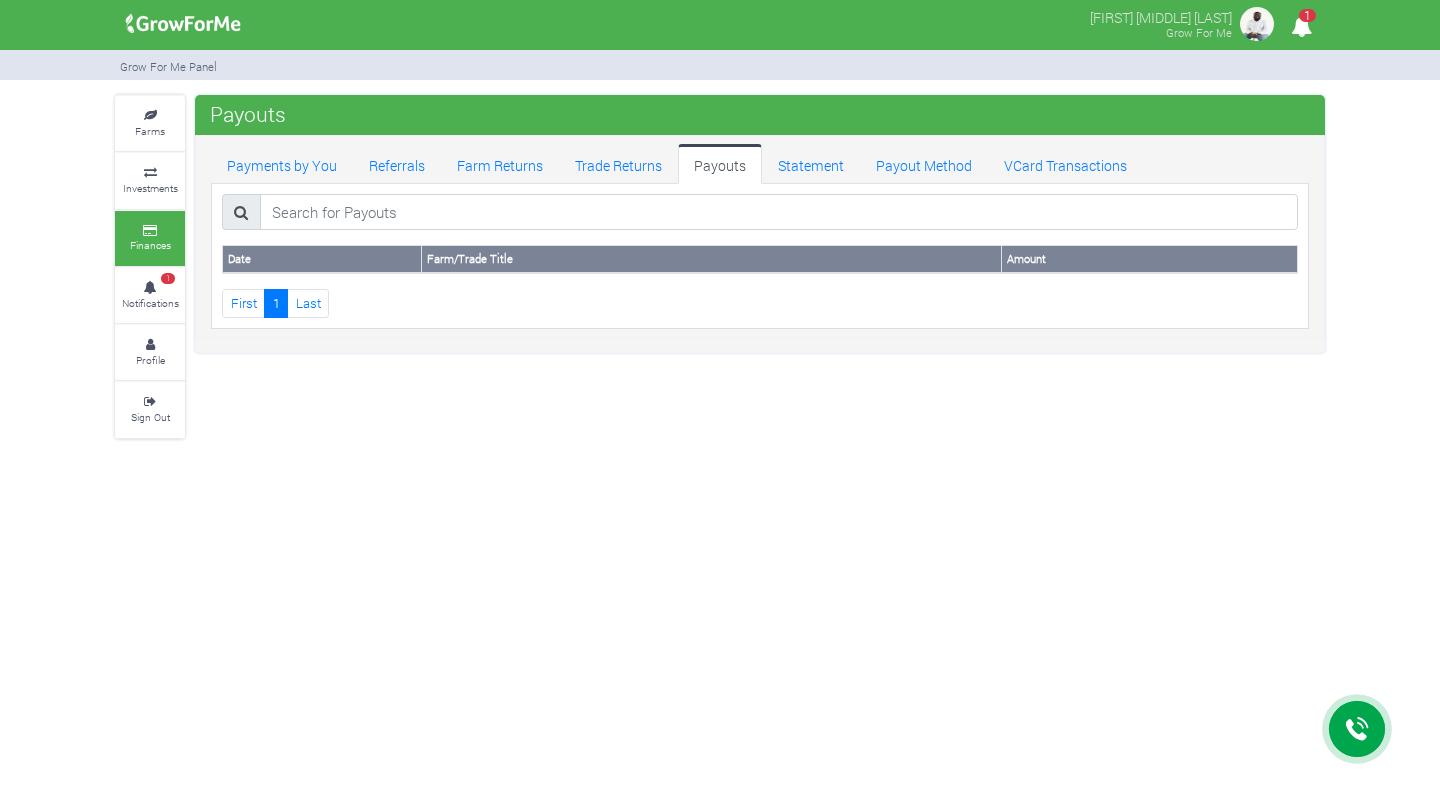 scroll, scrollTop: 0, scrollLeft: 0, axis: both 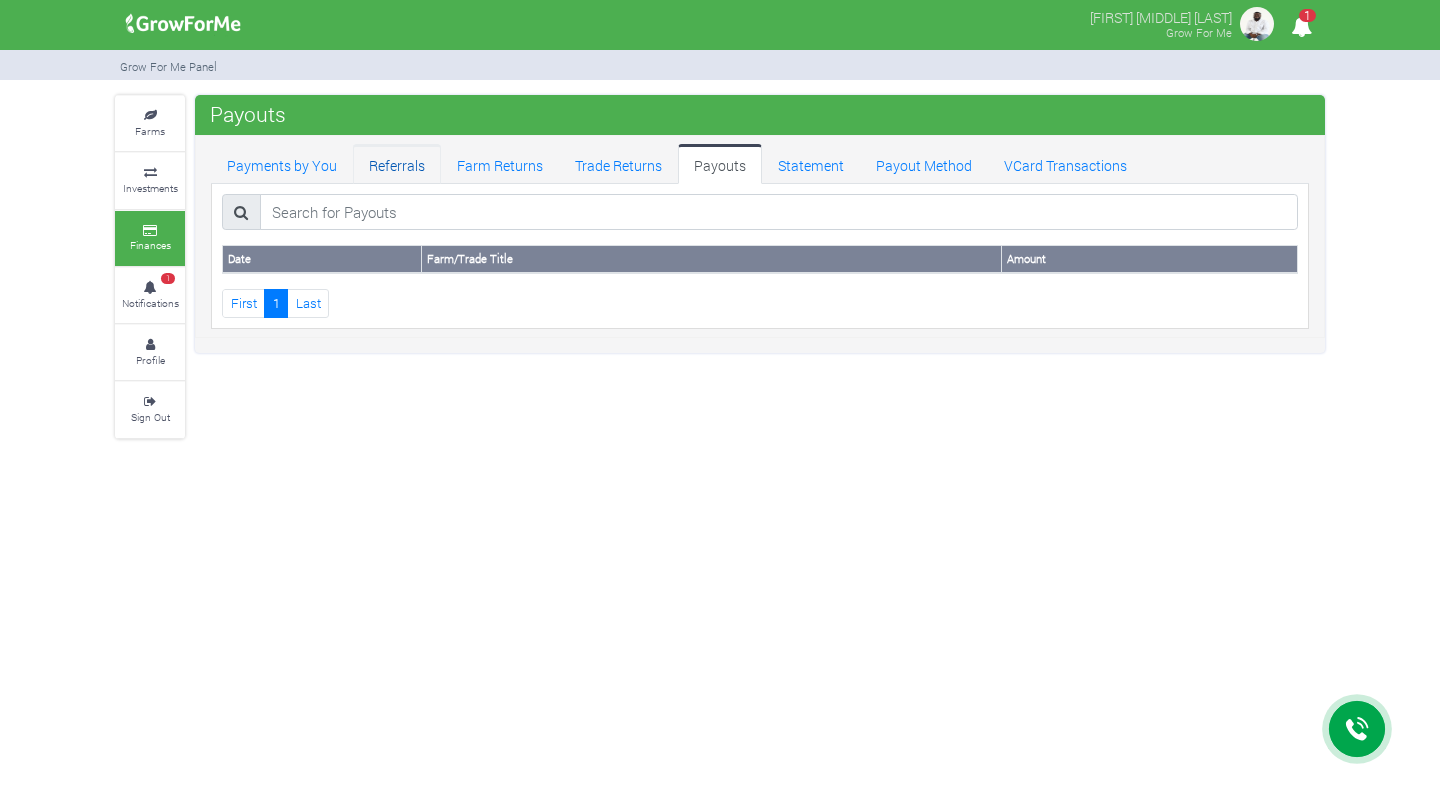 click on "Referrals" at bounding box center [397, 164] 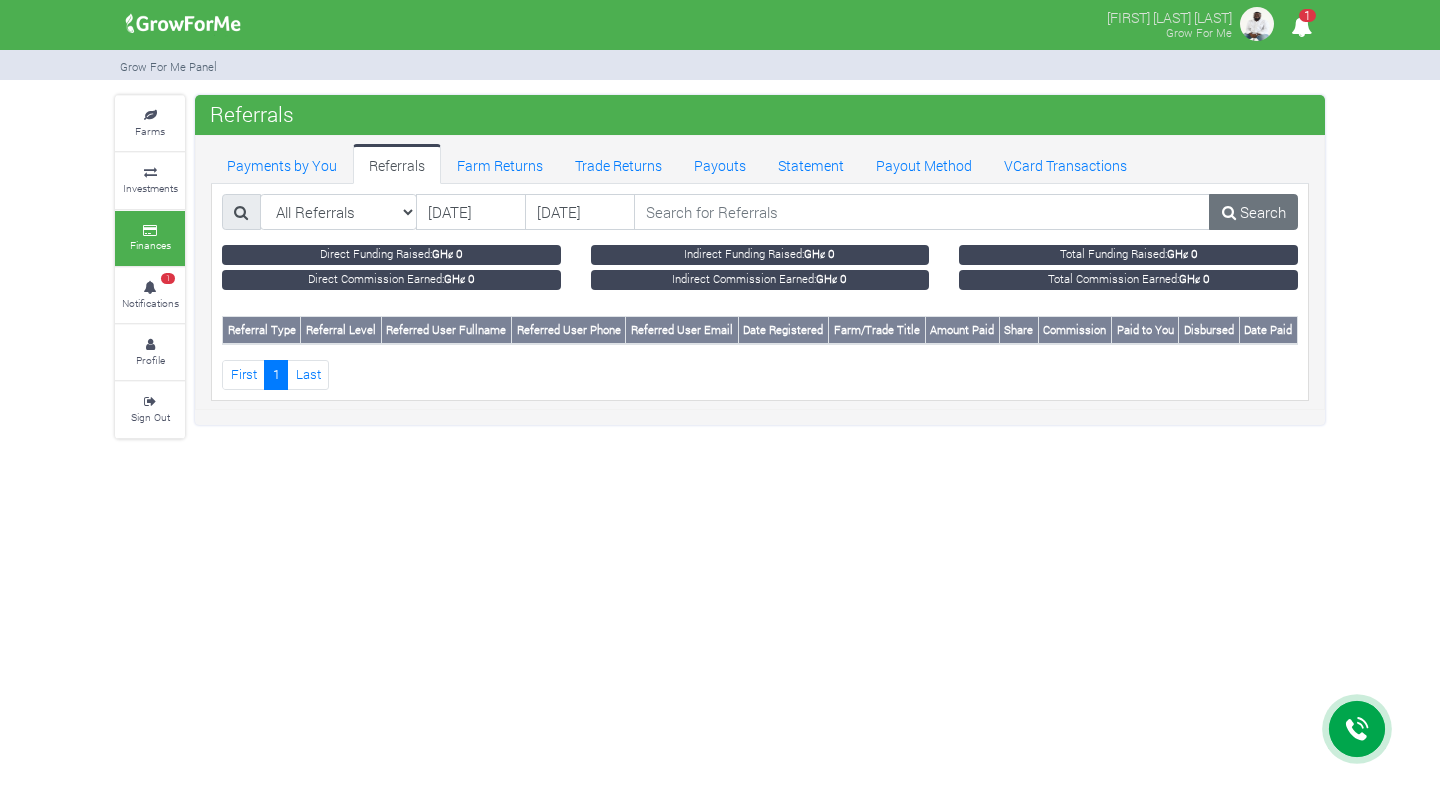 scroll, scrollTop: 0, scrollLeft: 0, axis: both 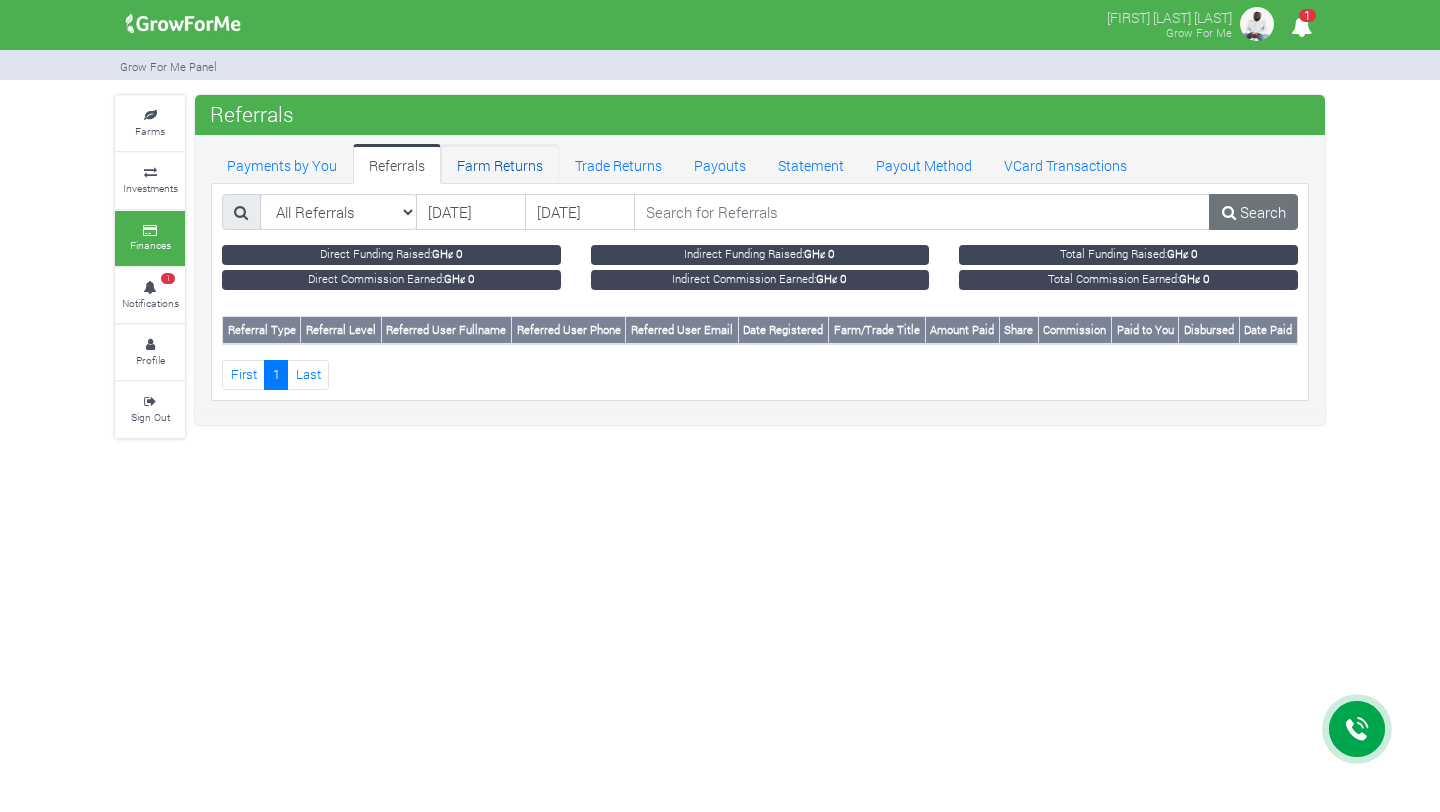 click on "Farm Returns" at bounding box center (500, 164) 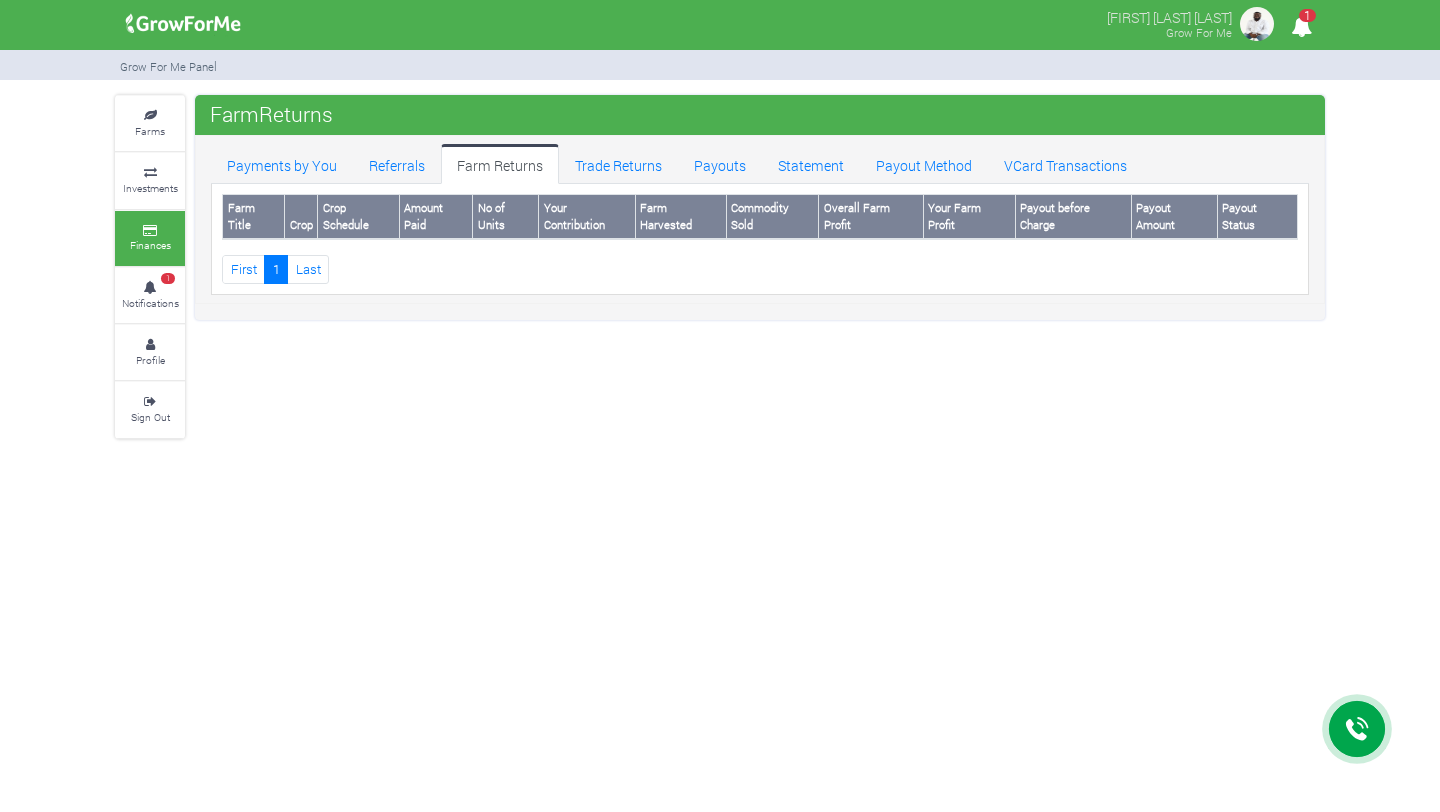 scroll, scrollTop: 0, scrollLeft: 0, axis: both 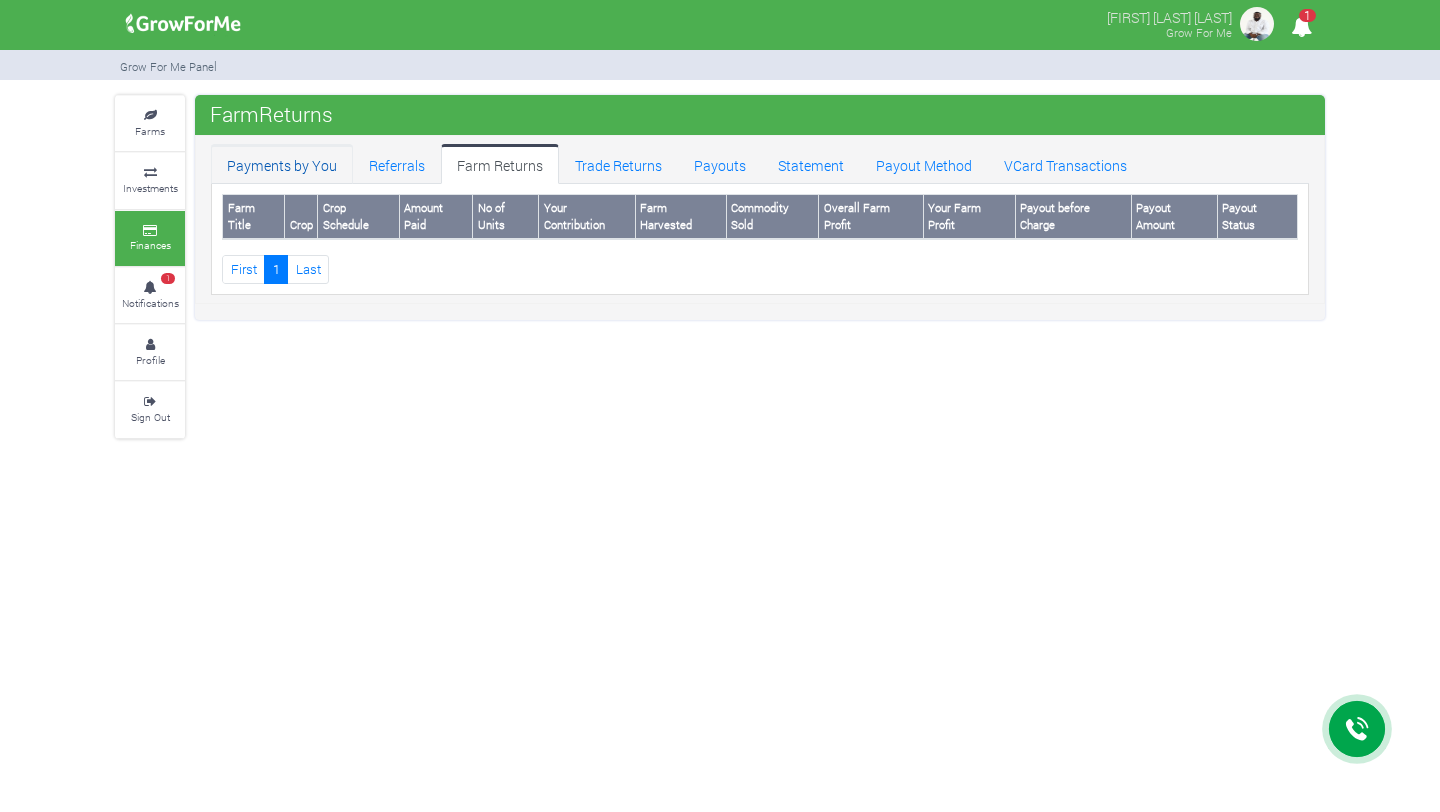 click on "Payments by You" at bounding box center [282, 164] 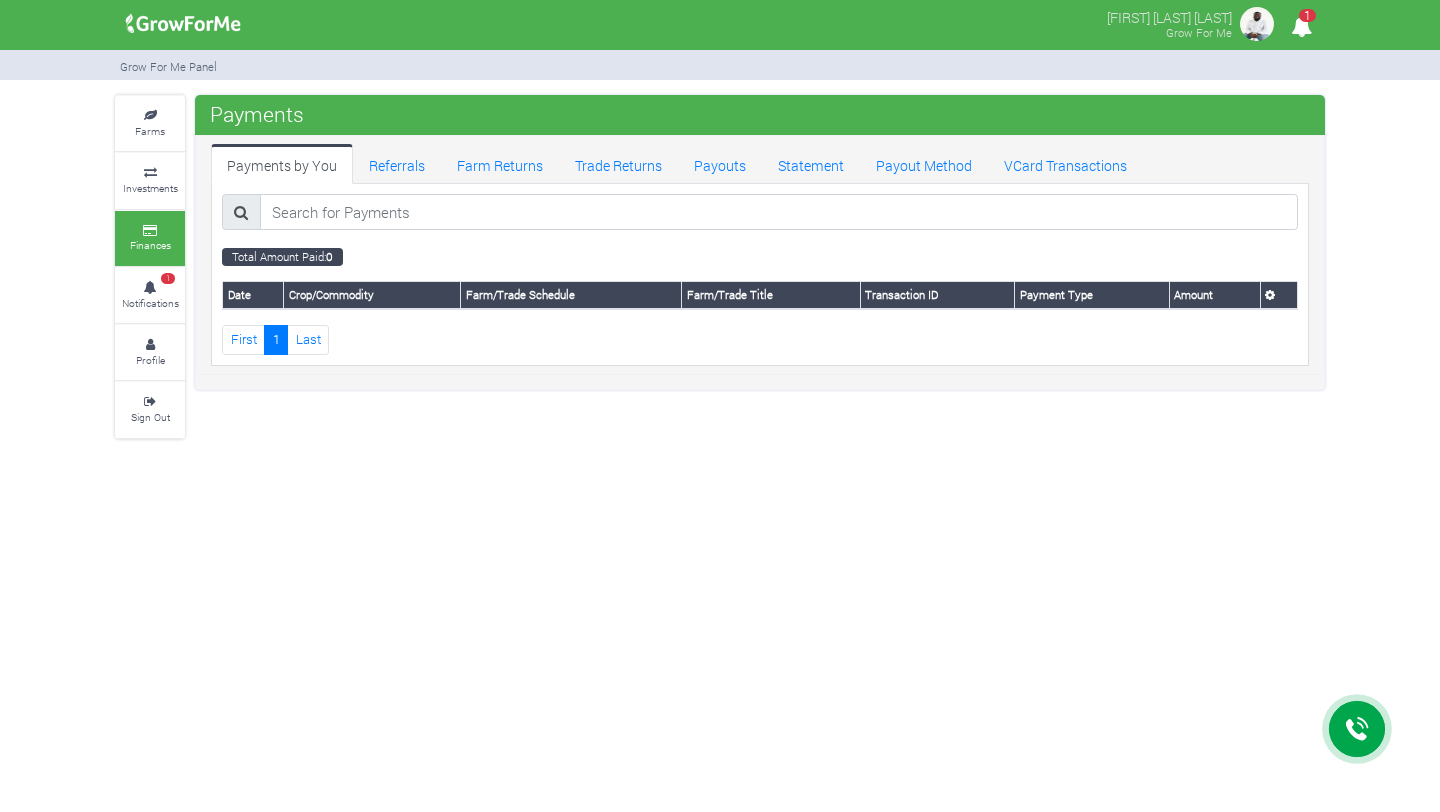 scroll, scrollTop: 0, scrollLeft: 0, axis: both 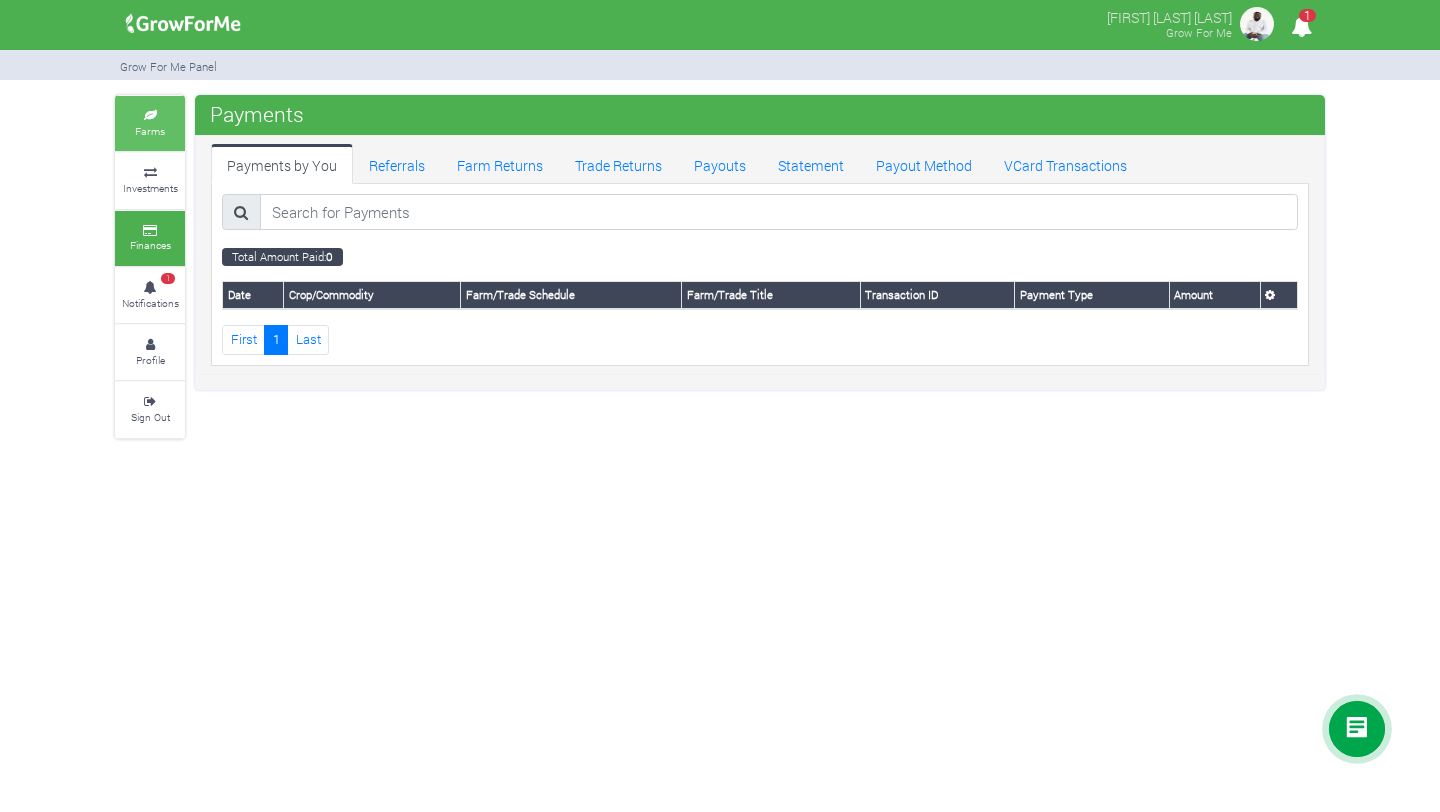 click on "Farms" at bounding box center [150, 131] 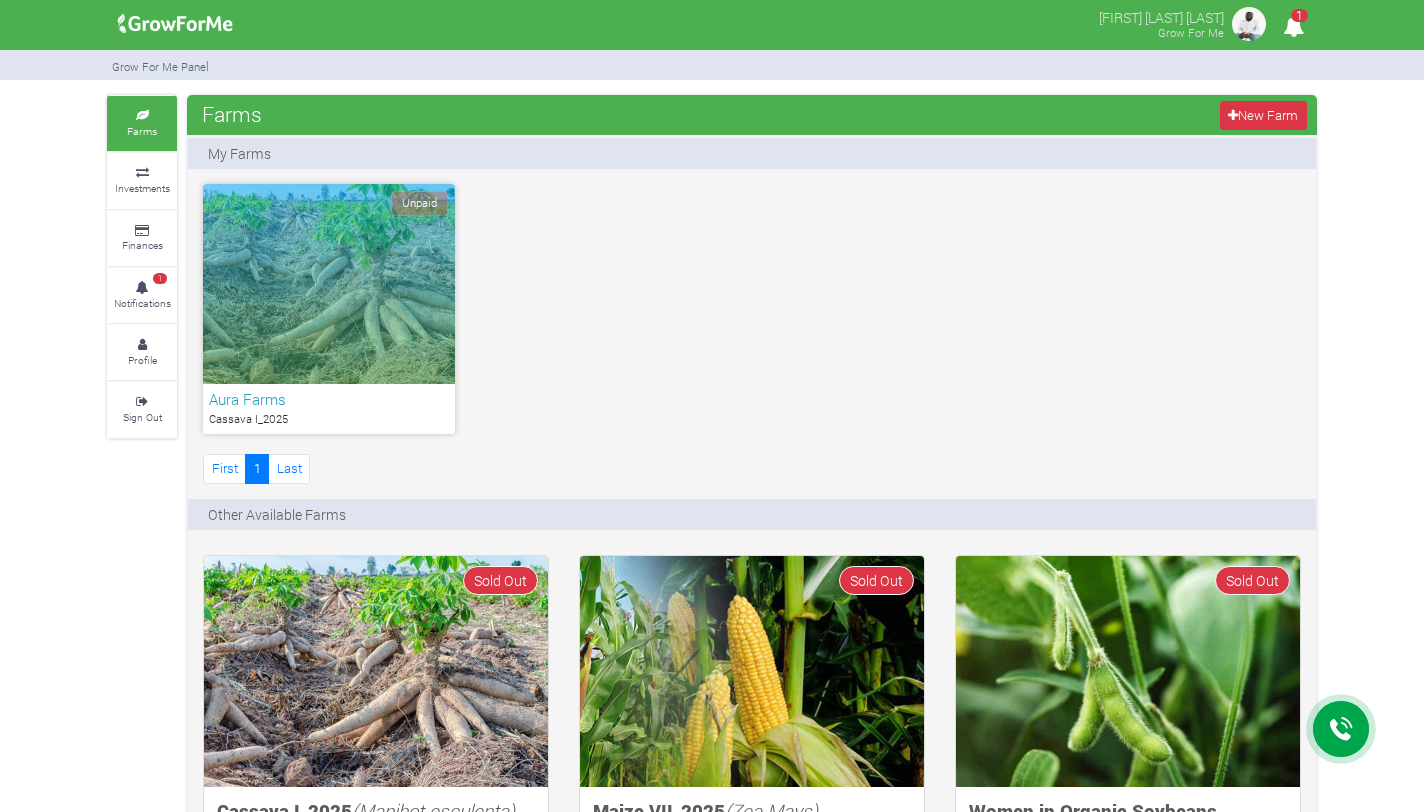 scroll, scrollTop: 0, scrollLeft: 0, axis: both 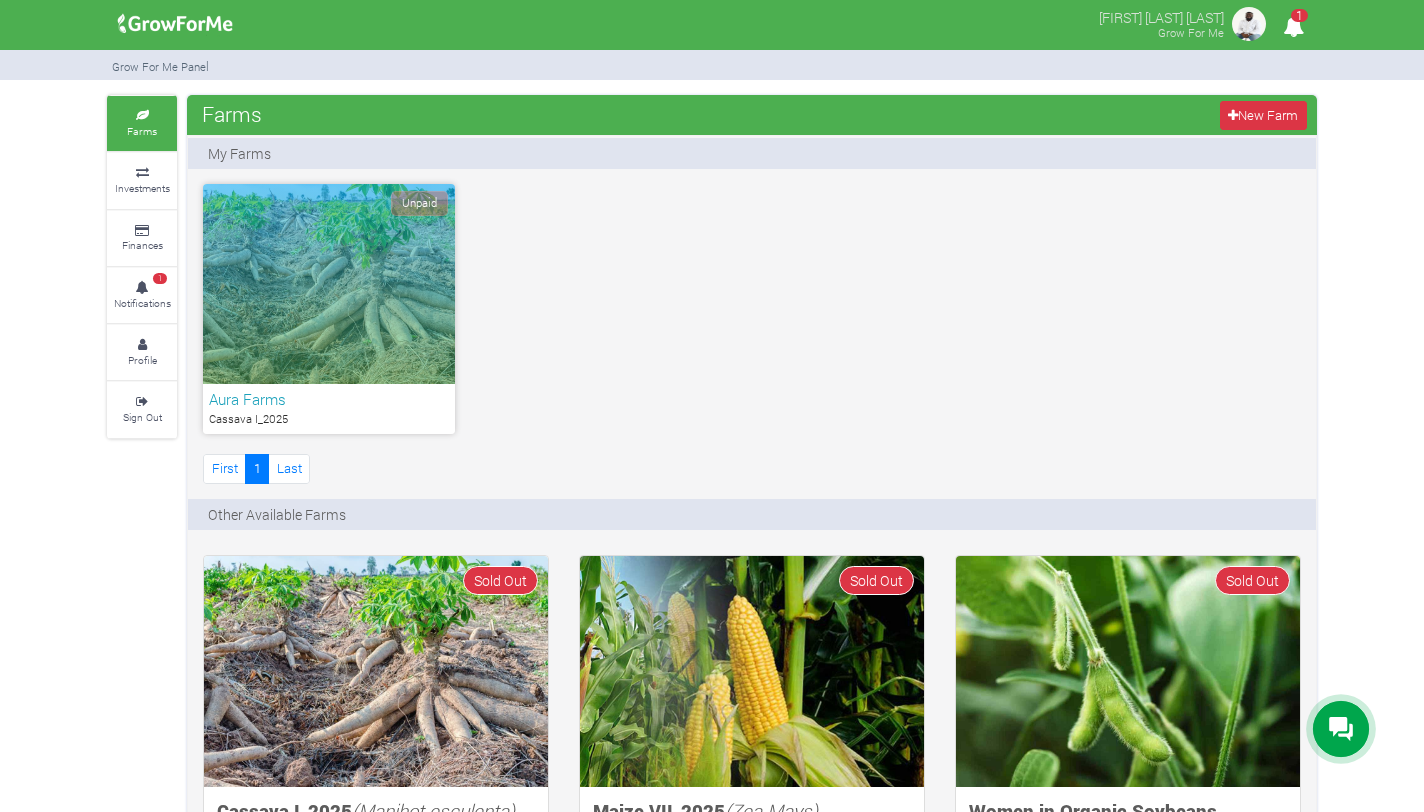 click on "Unpaid" at bounding box center (329, 284) 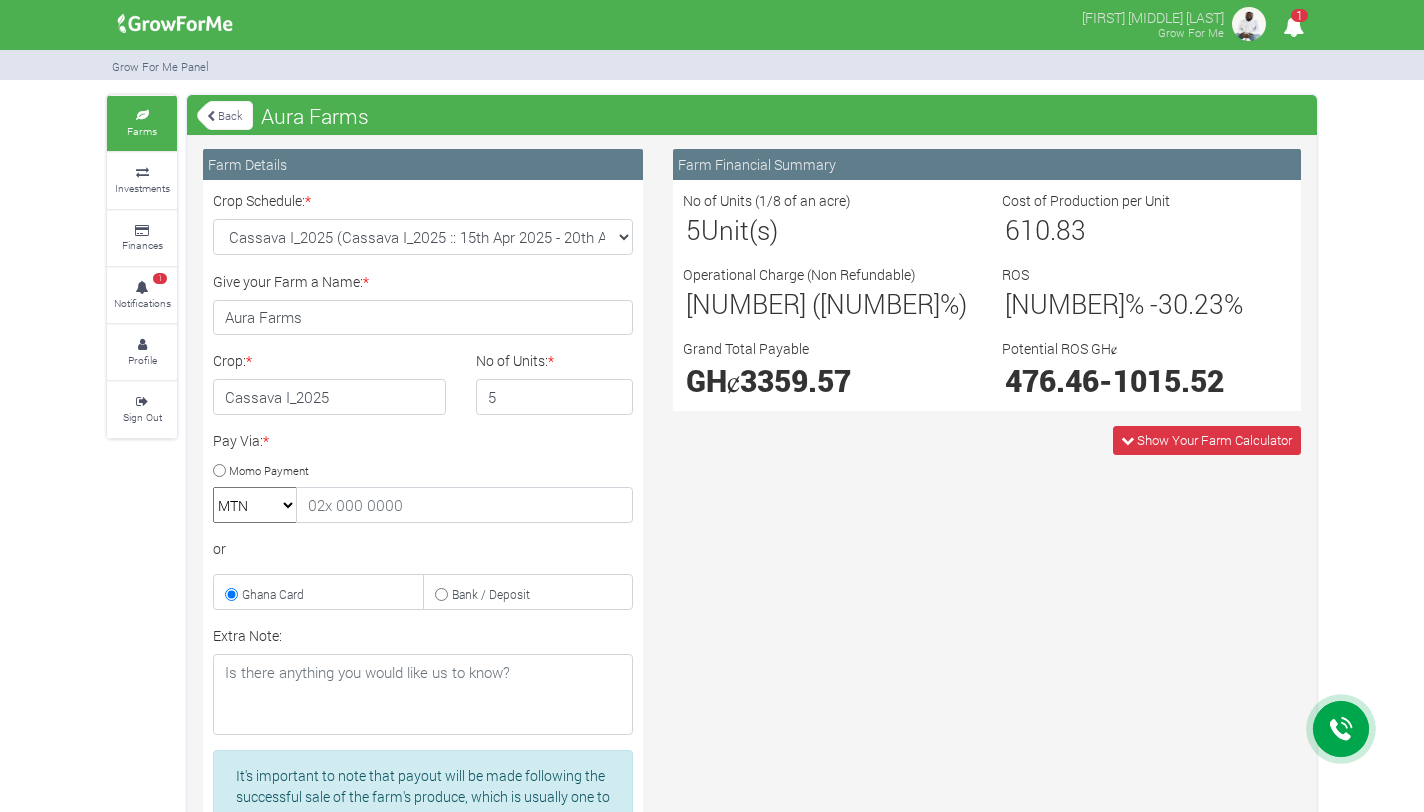 scroll, scrollTop: 0, scrollLeft: 0, axis: both 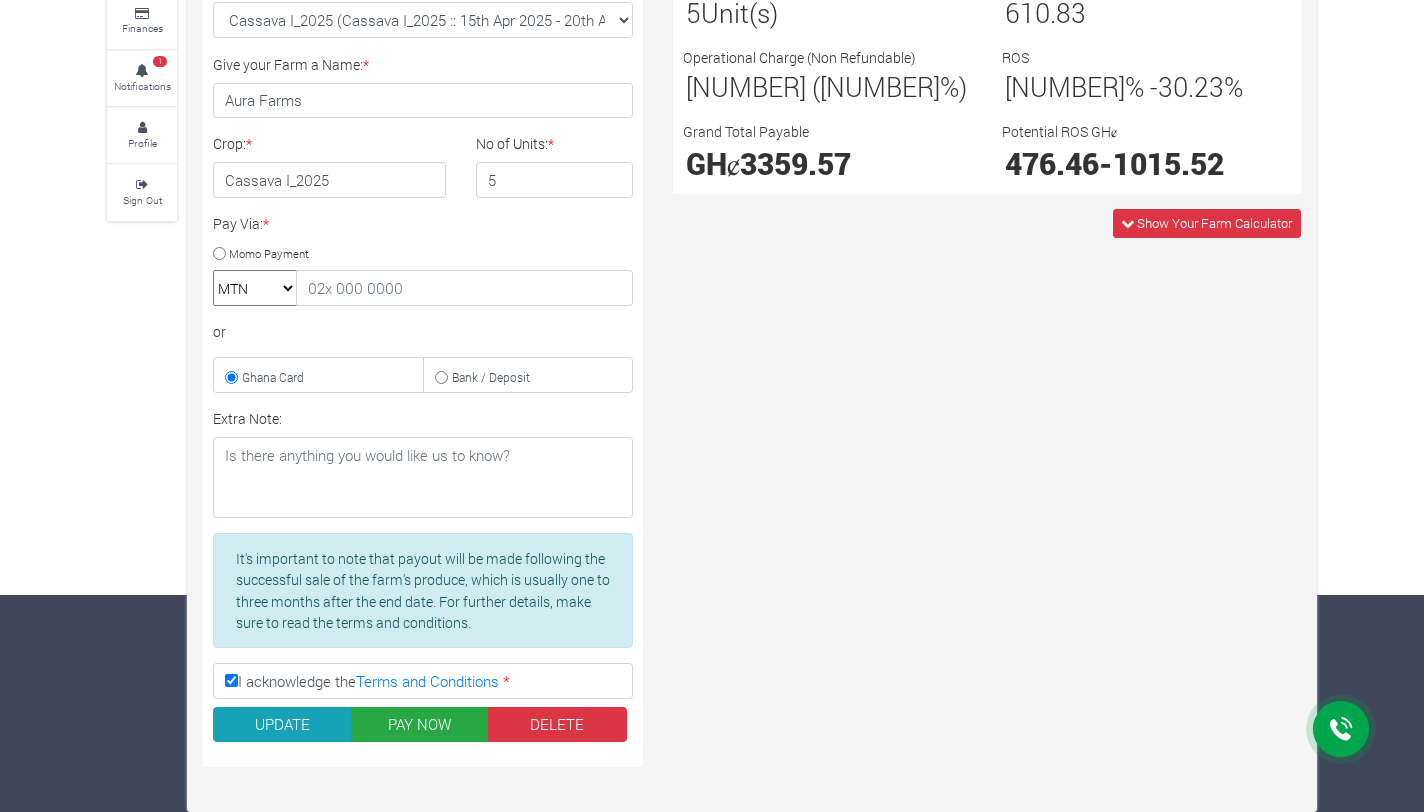 click 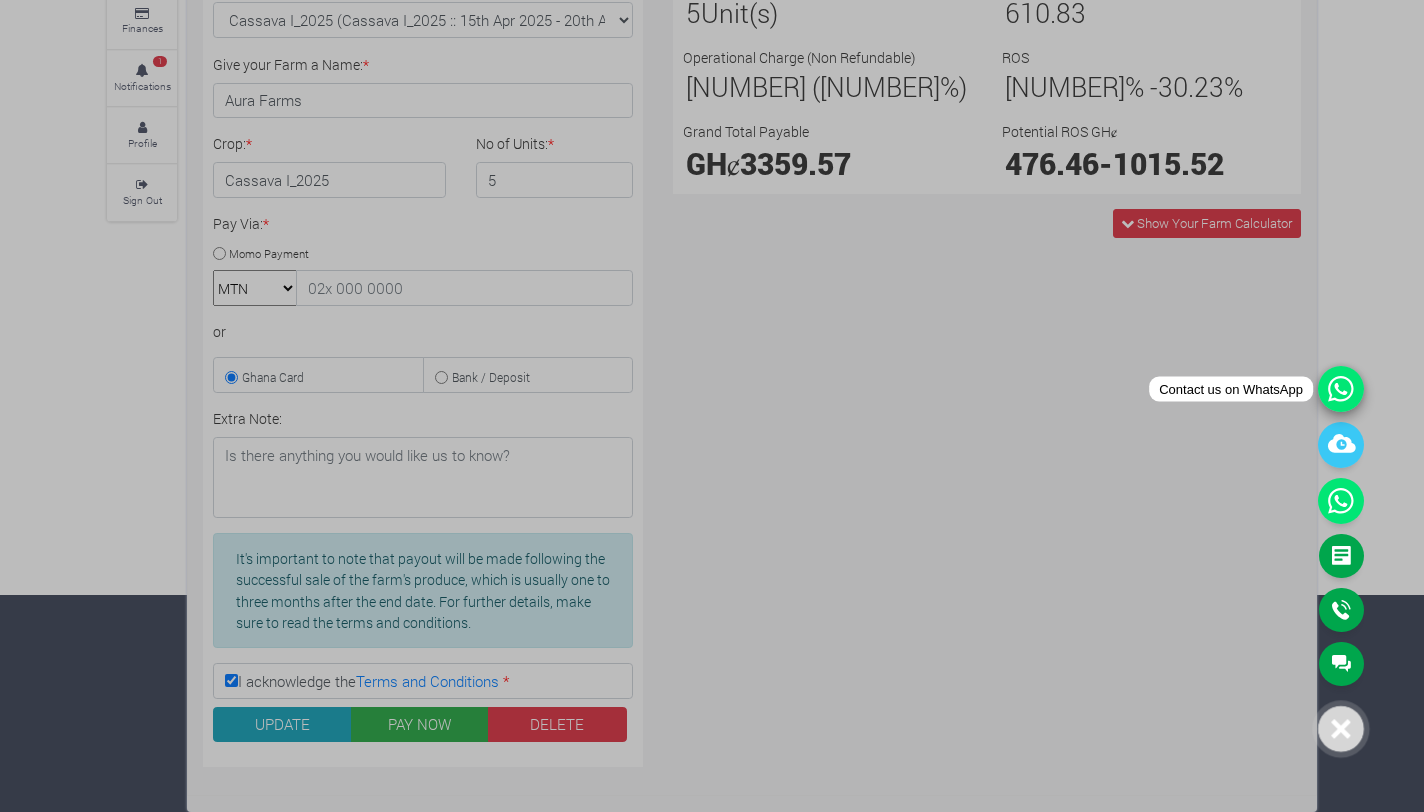 click at bounding box center (1341, 389) 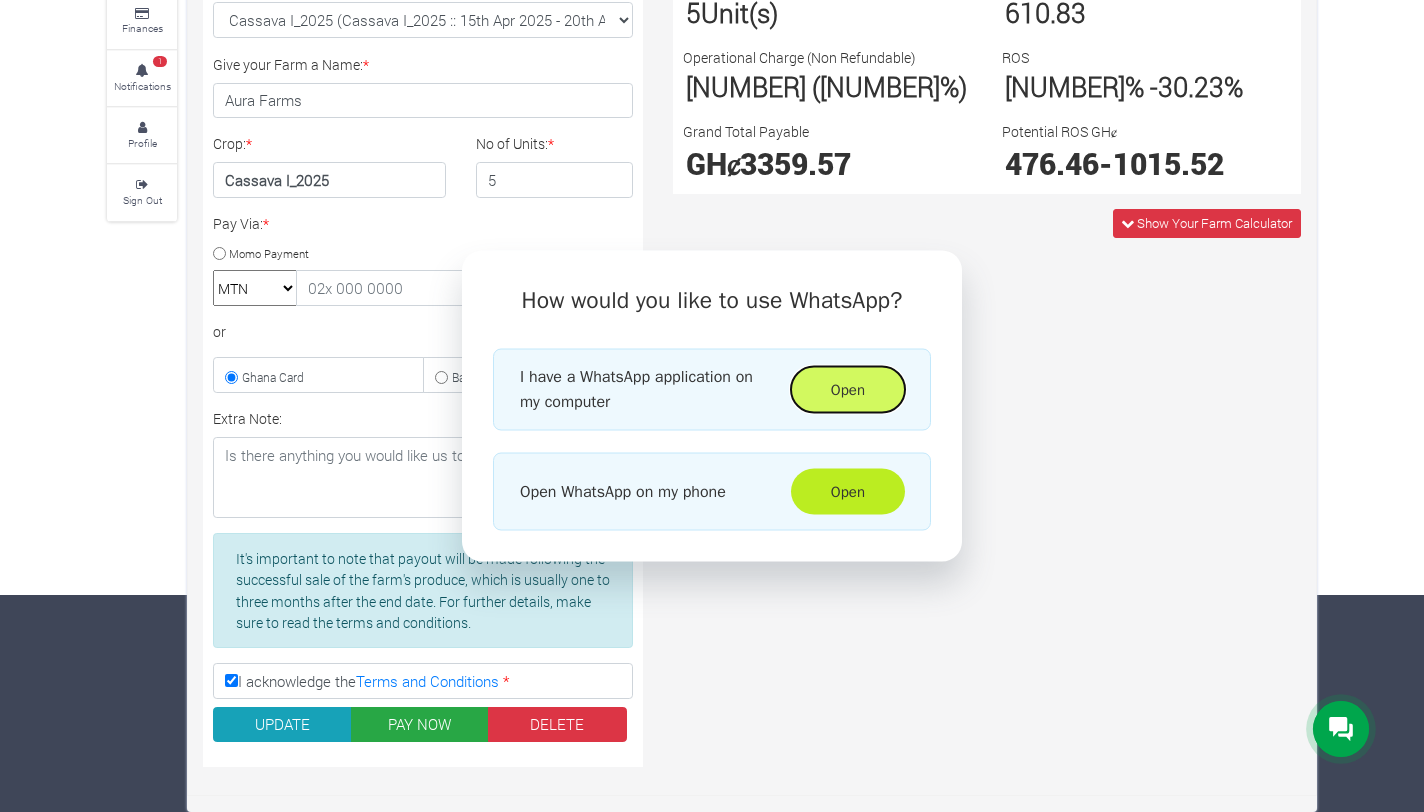 click on "Open" at bounding box center [848, 390] 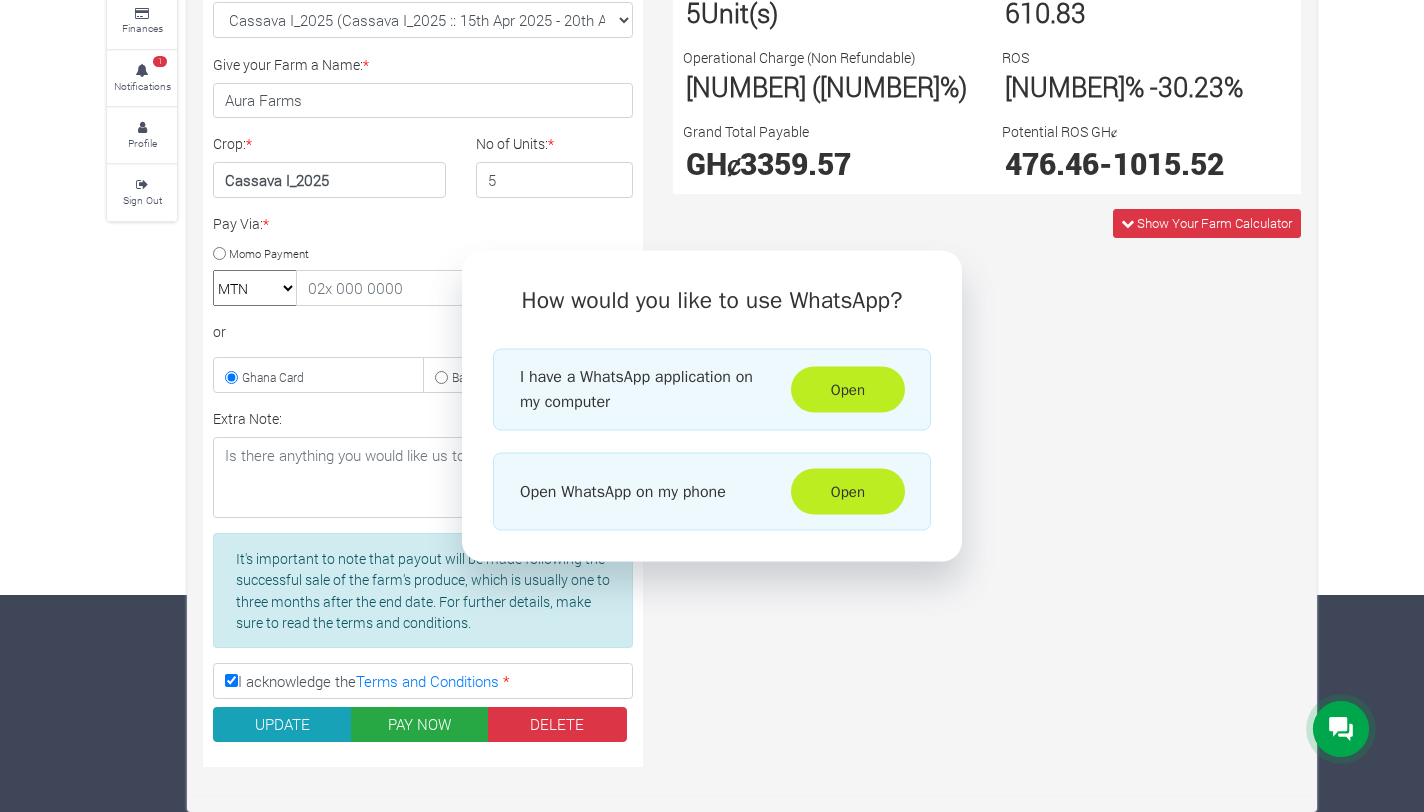 click on "How would you like to use WhatsApp? I have a WhatsApp application on my computer Open Open WhatsApp on my phone Open" at bounding box center (712, 406) 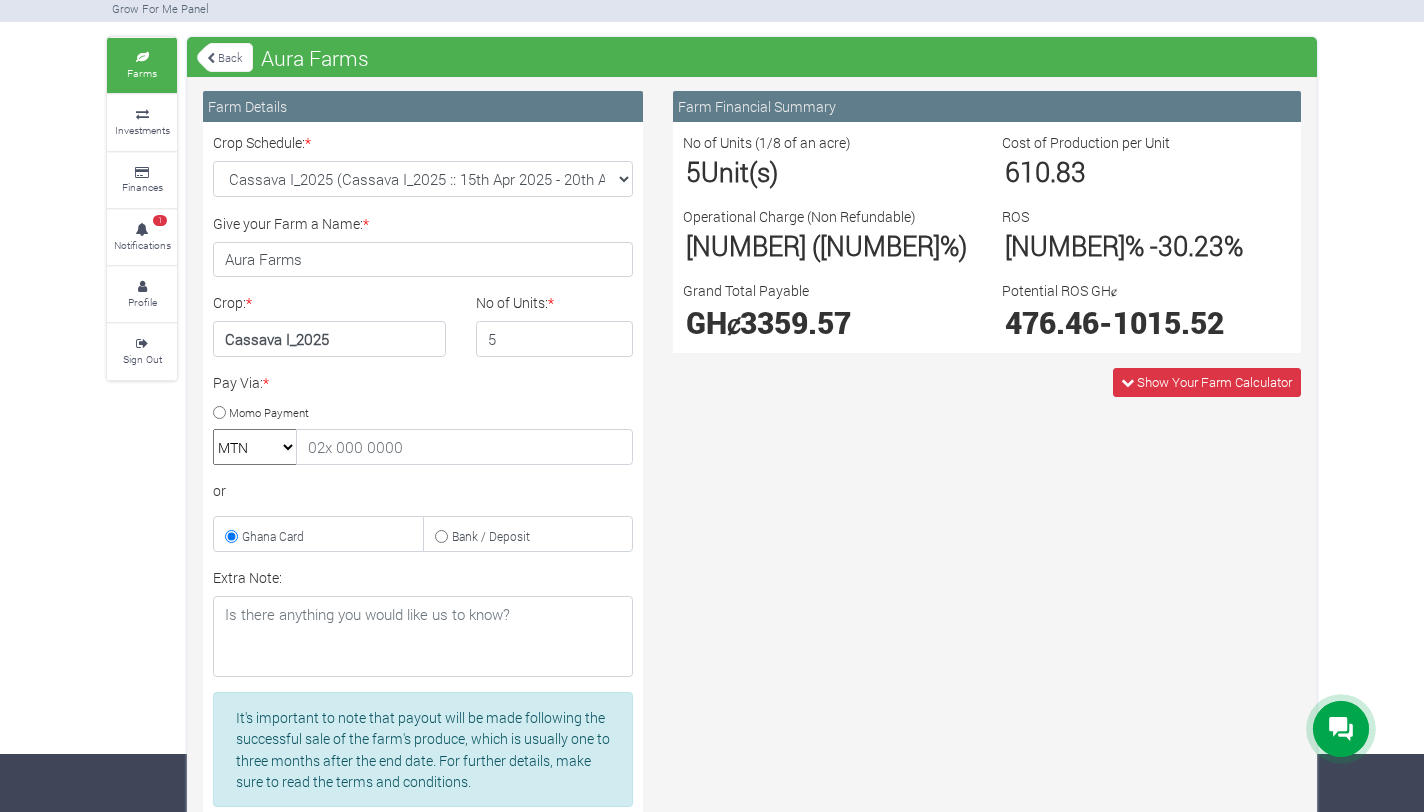 scroll, scrollTop: 0, scrollLeft: 0, axis: both 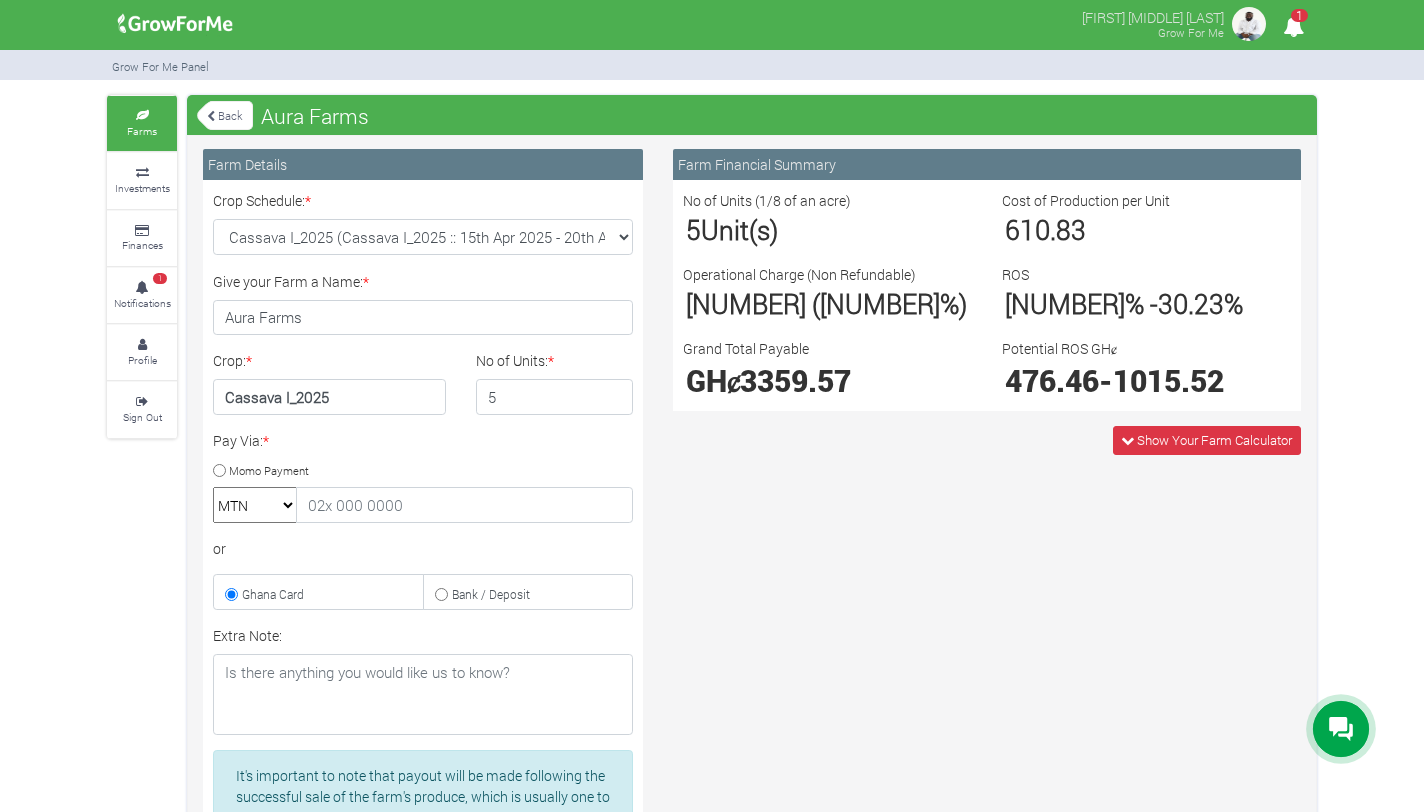 click on "Back" at bounding box center [225, 115] 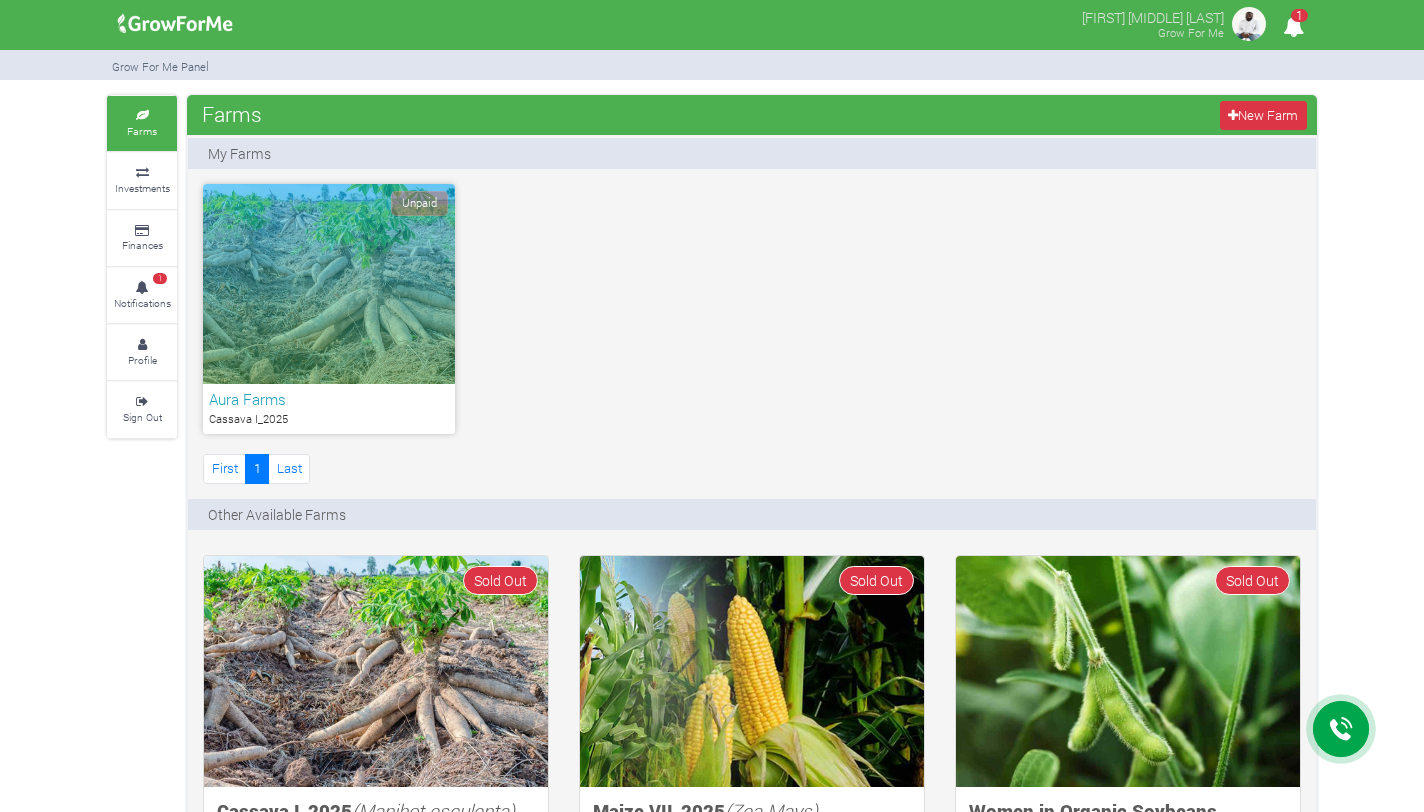 scroll, scrollTop: 0, scrollLeft: 0, axis: both 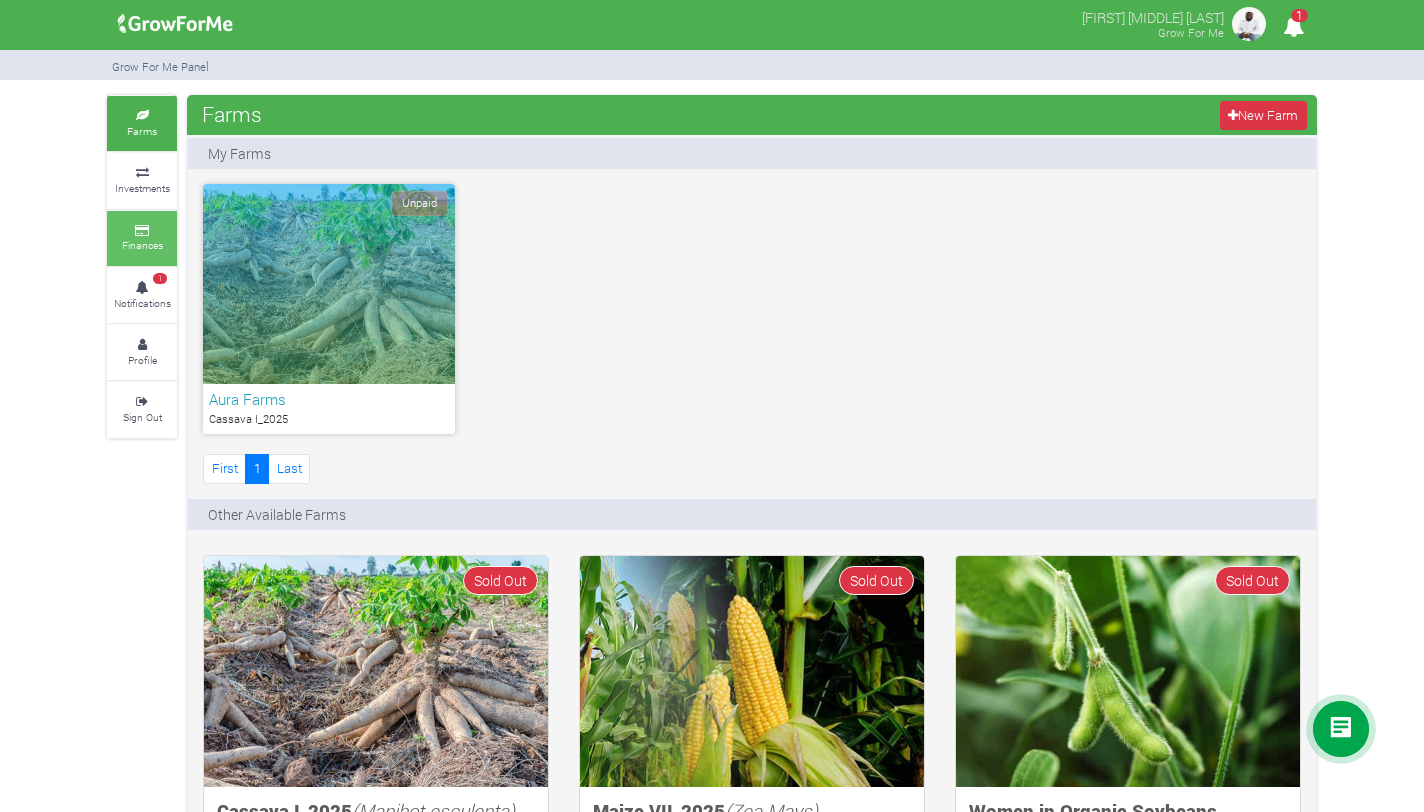 click on "Finances" at bounding box center [142, 238] 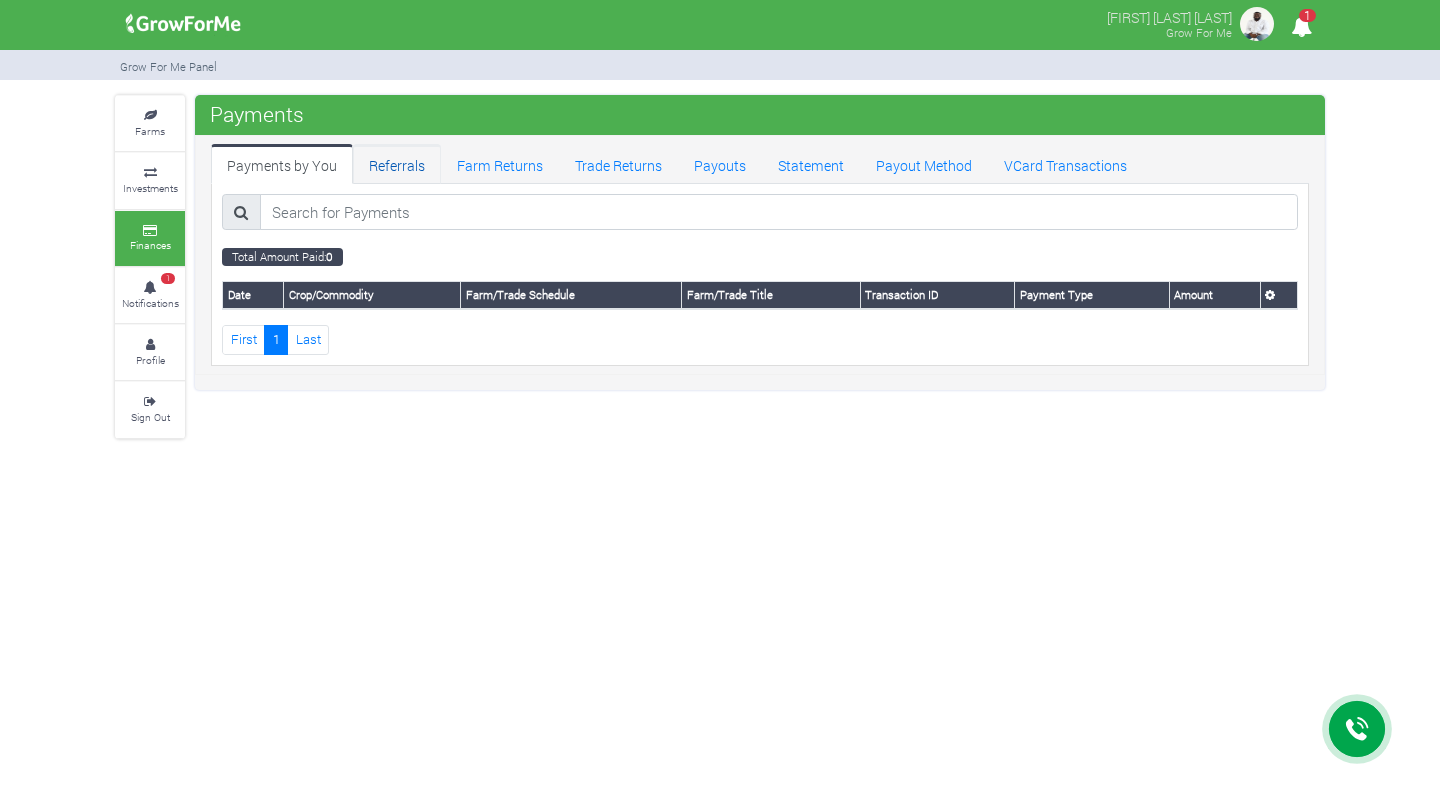 scroll, scrollTop: 0, scrollLeft: 0, axis: both 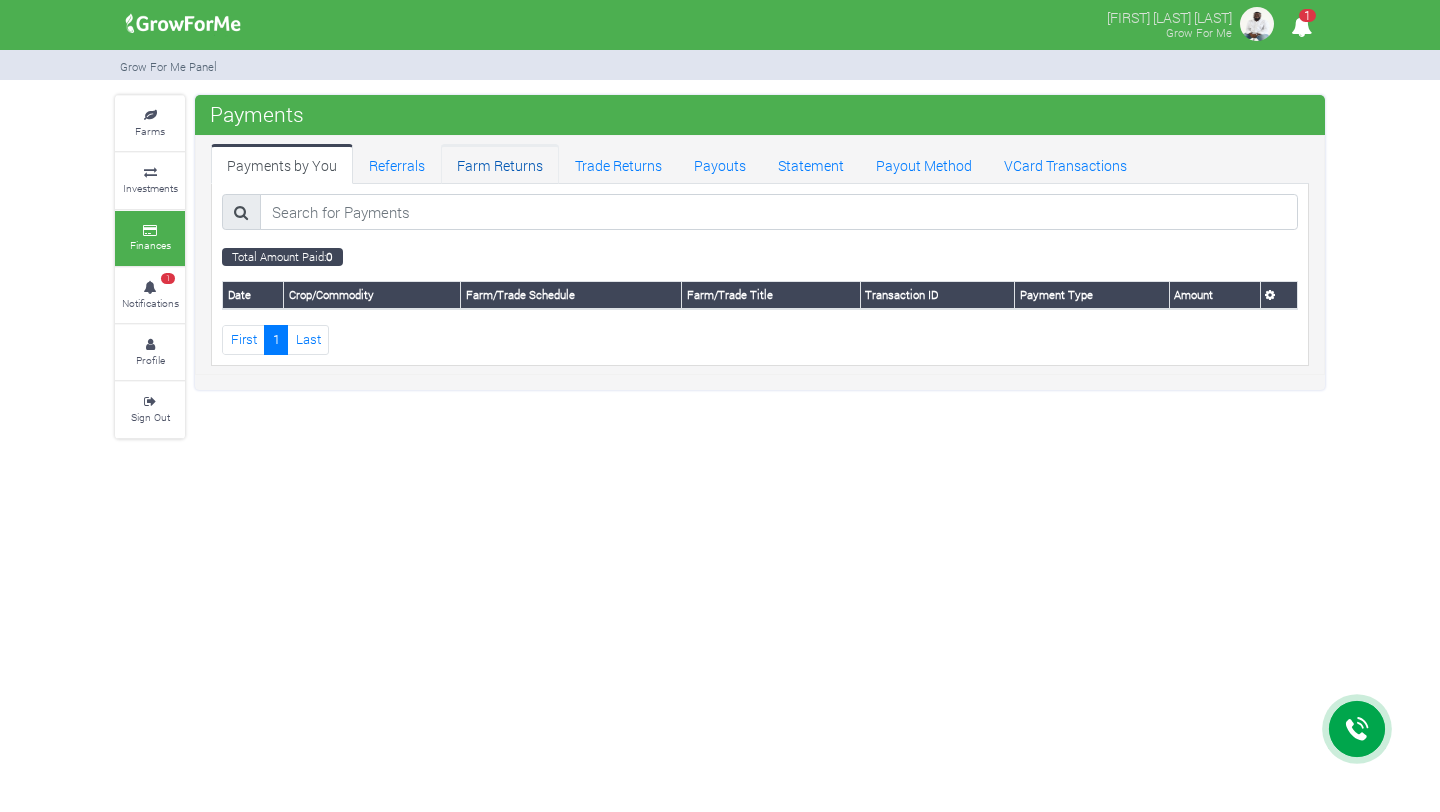 click on "Farm Returns" at bounding box center [500, 164] 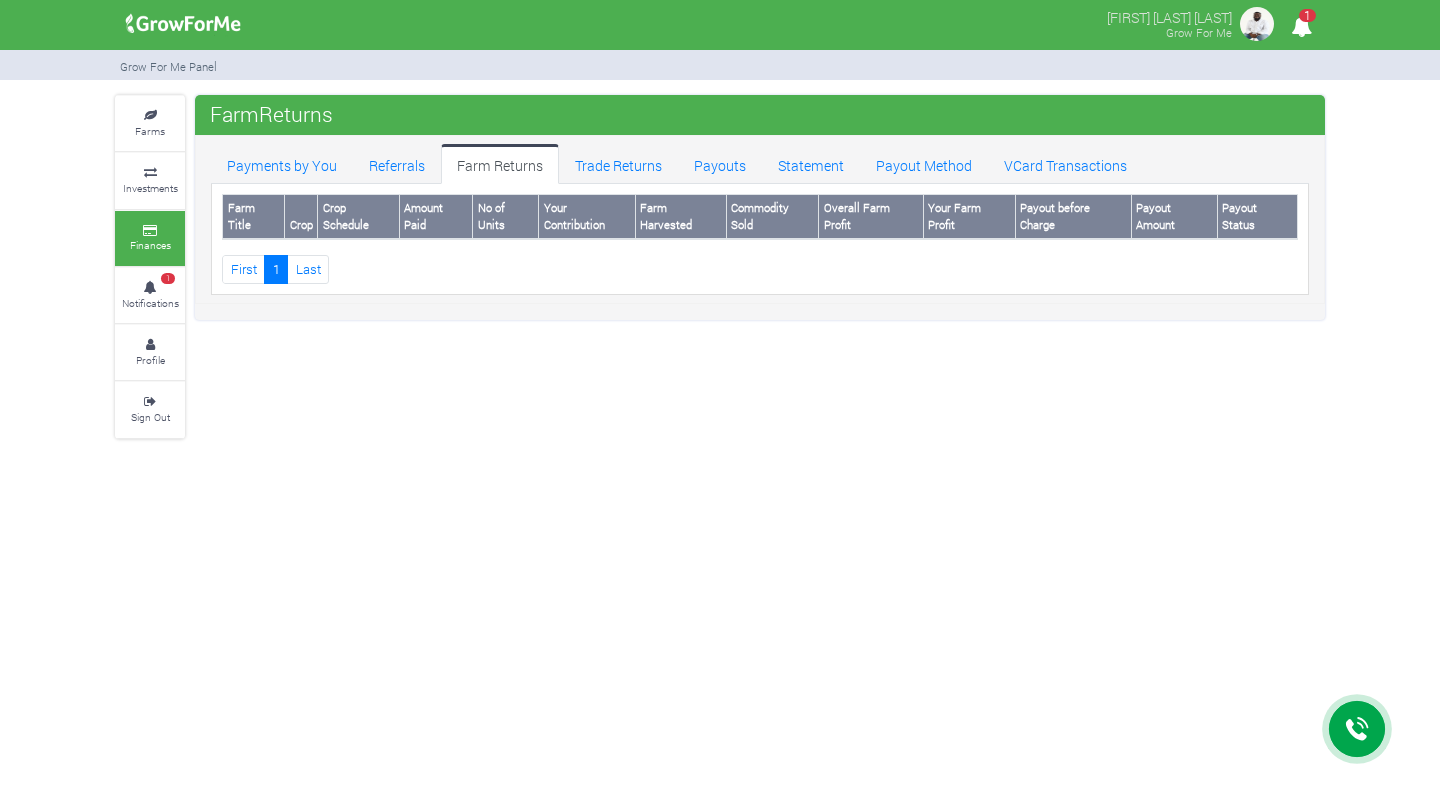 scroll, scrollTop: 0, scrollLeft: 0, axis: both 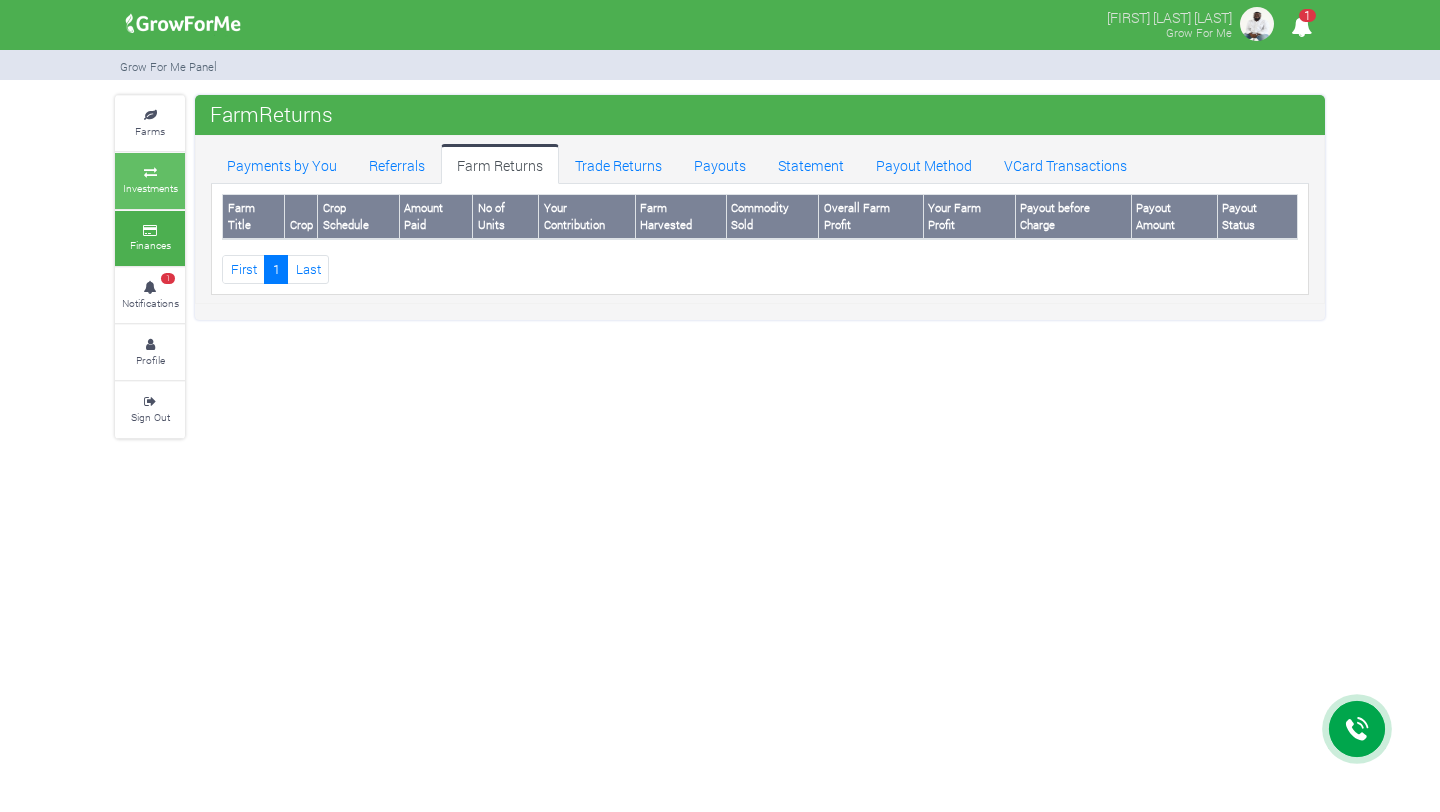 click on "Investments" at bounding box center [150, 188] 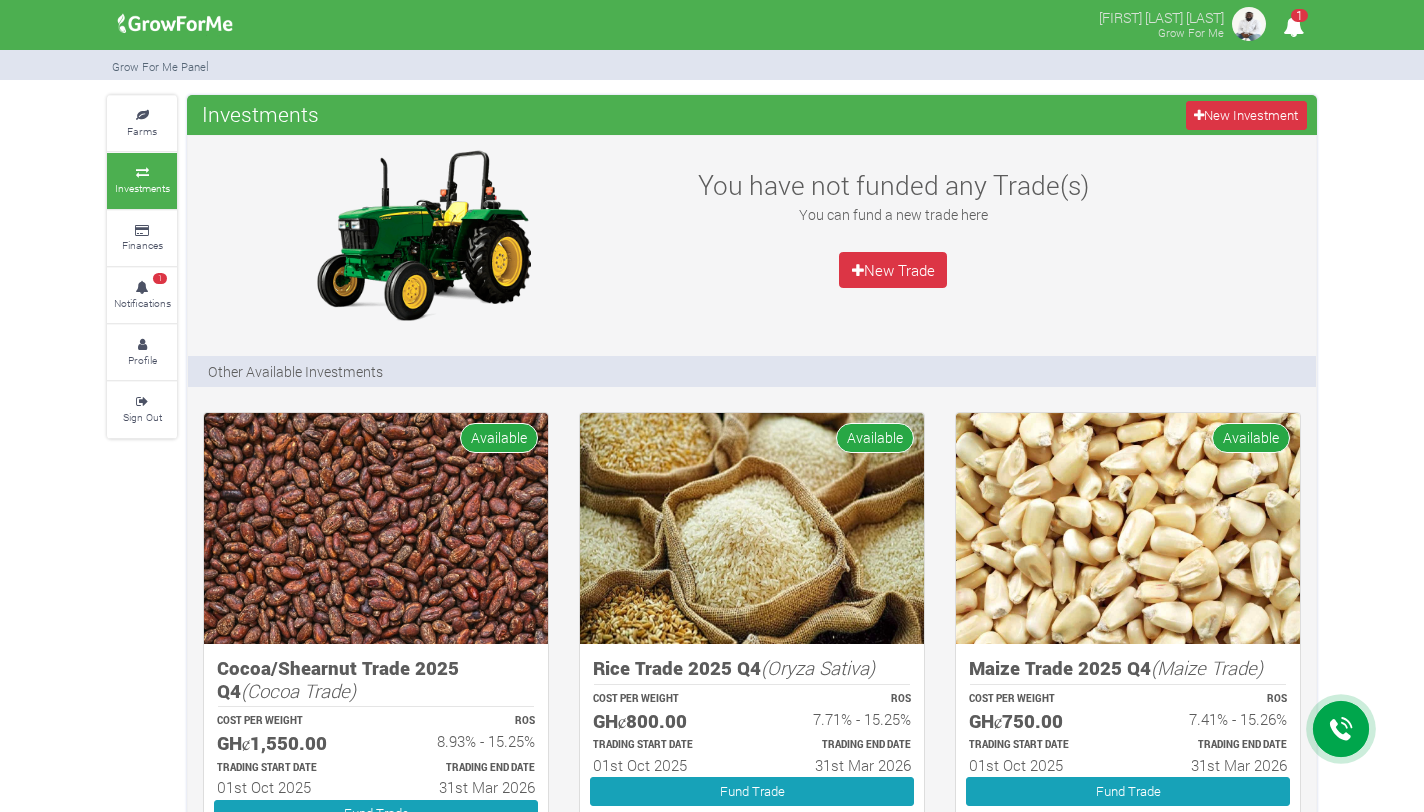 scroll, scrollTop: 0, scrollLeft: 0, axis: both 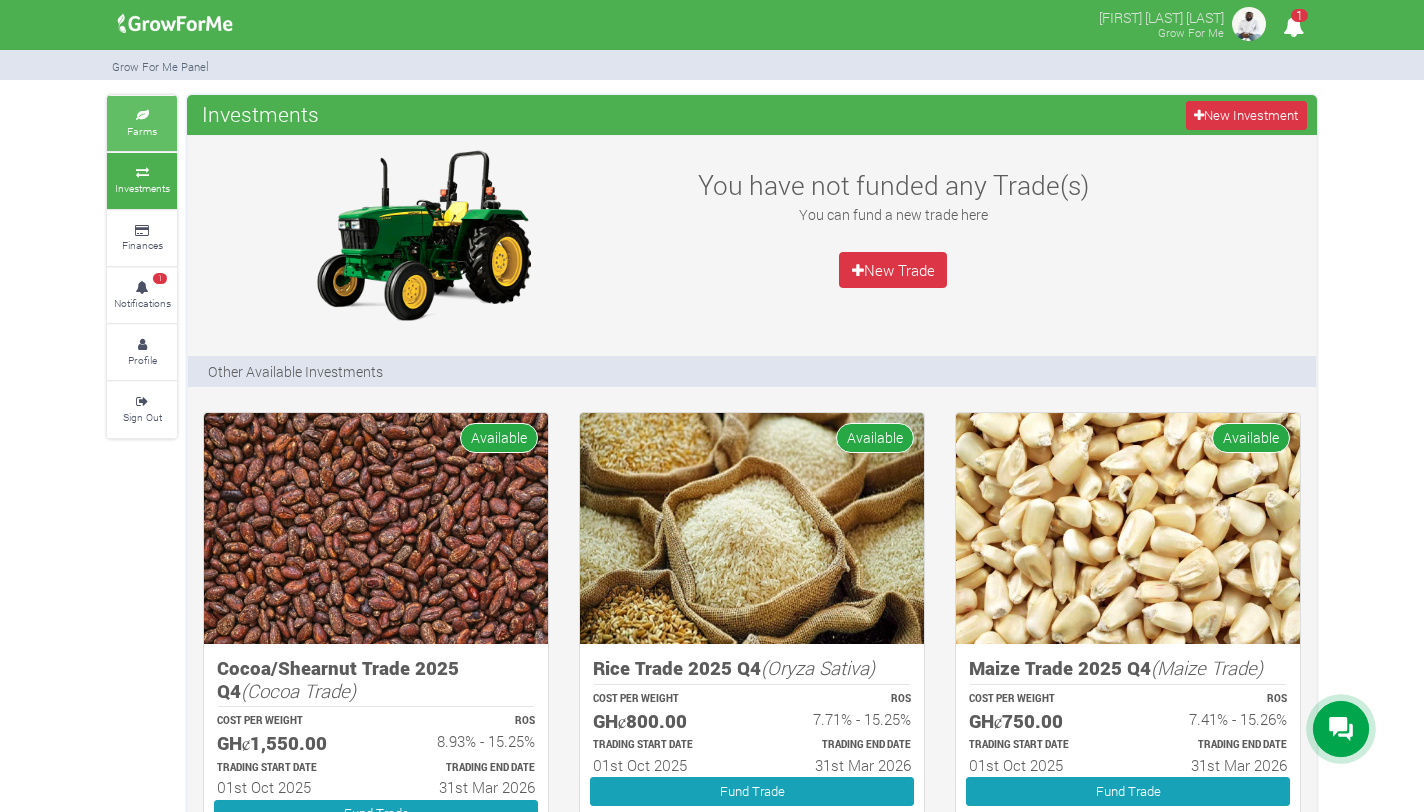 click at bounding box center (142, 116) 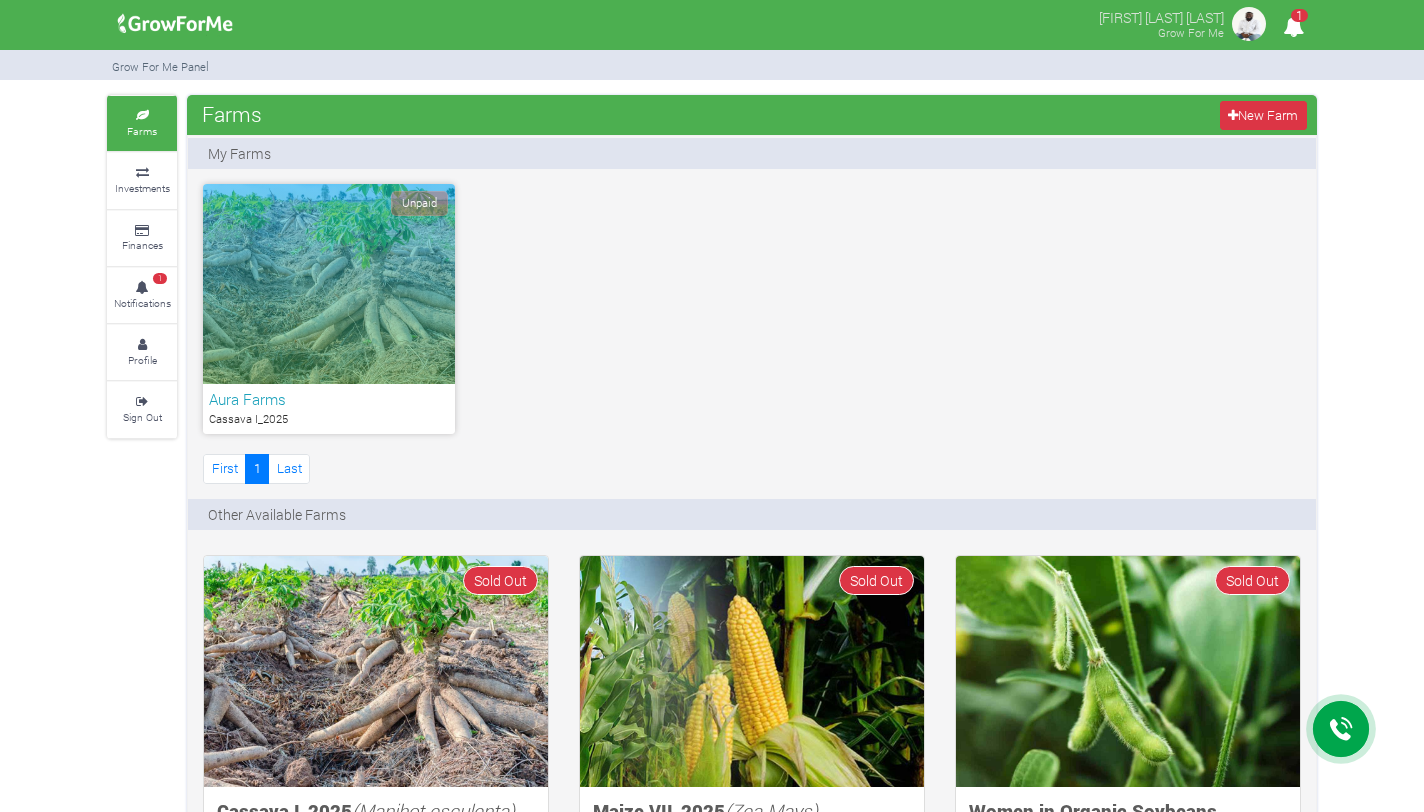 scroll, scrollTop: 0, scrollLeft: 0, axis: both 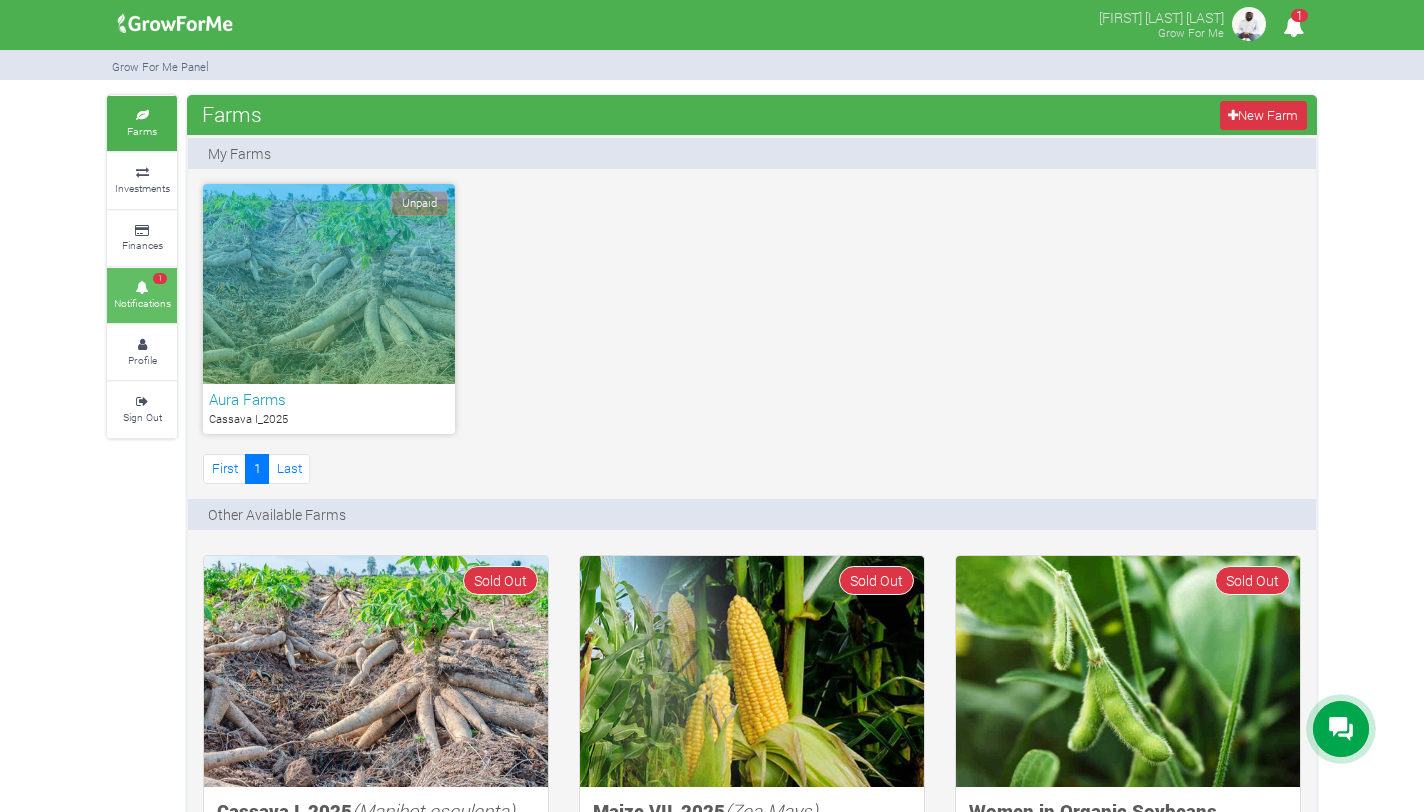 click on "1" at bounding box center [160, 279] 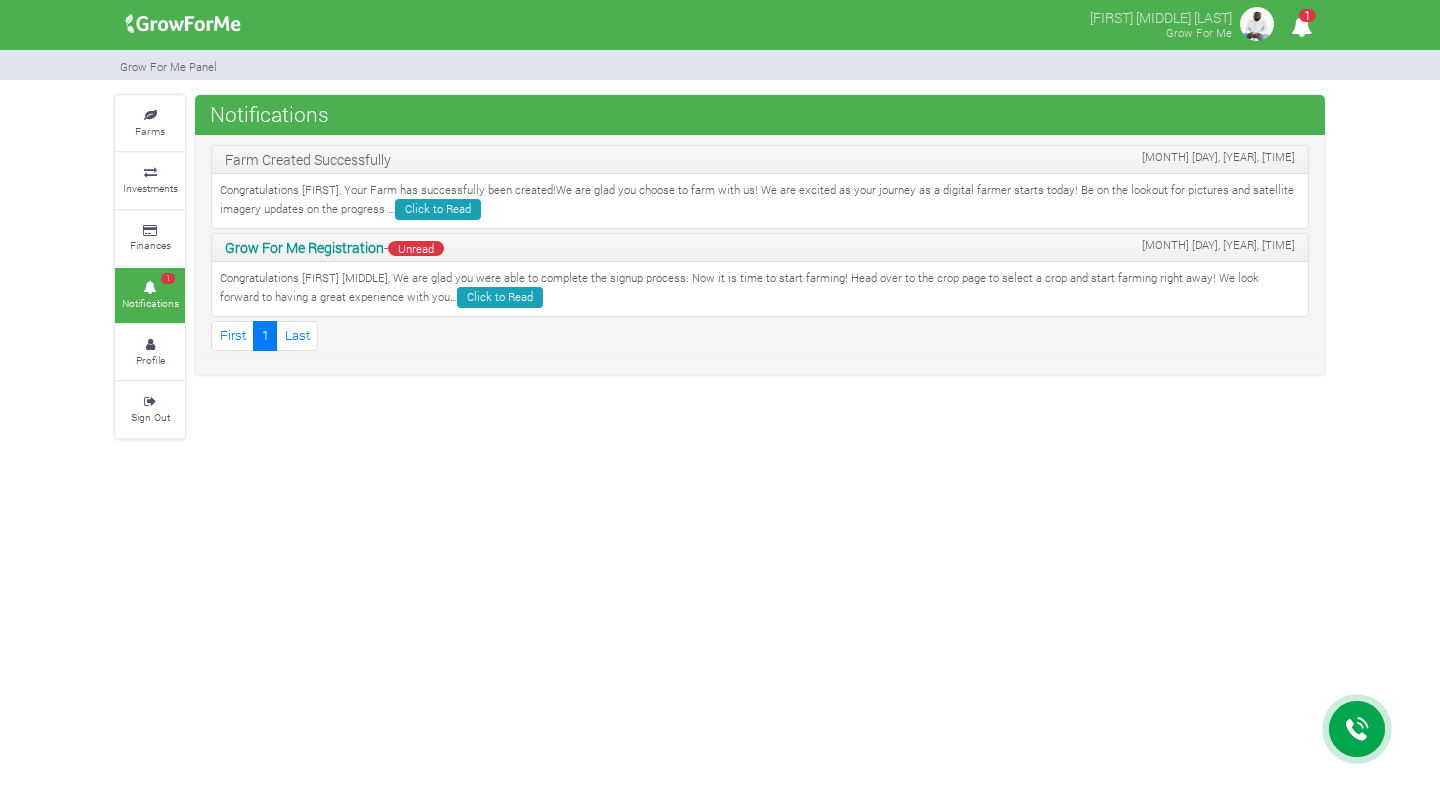 scroll, scrollTop: 0, scrollLeft: 0, axis: both 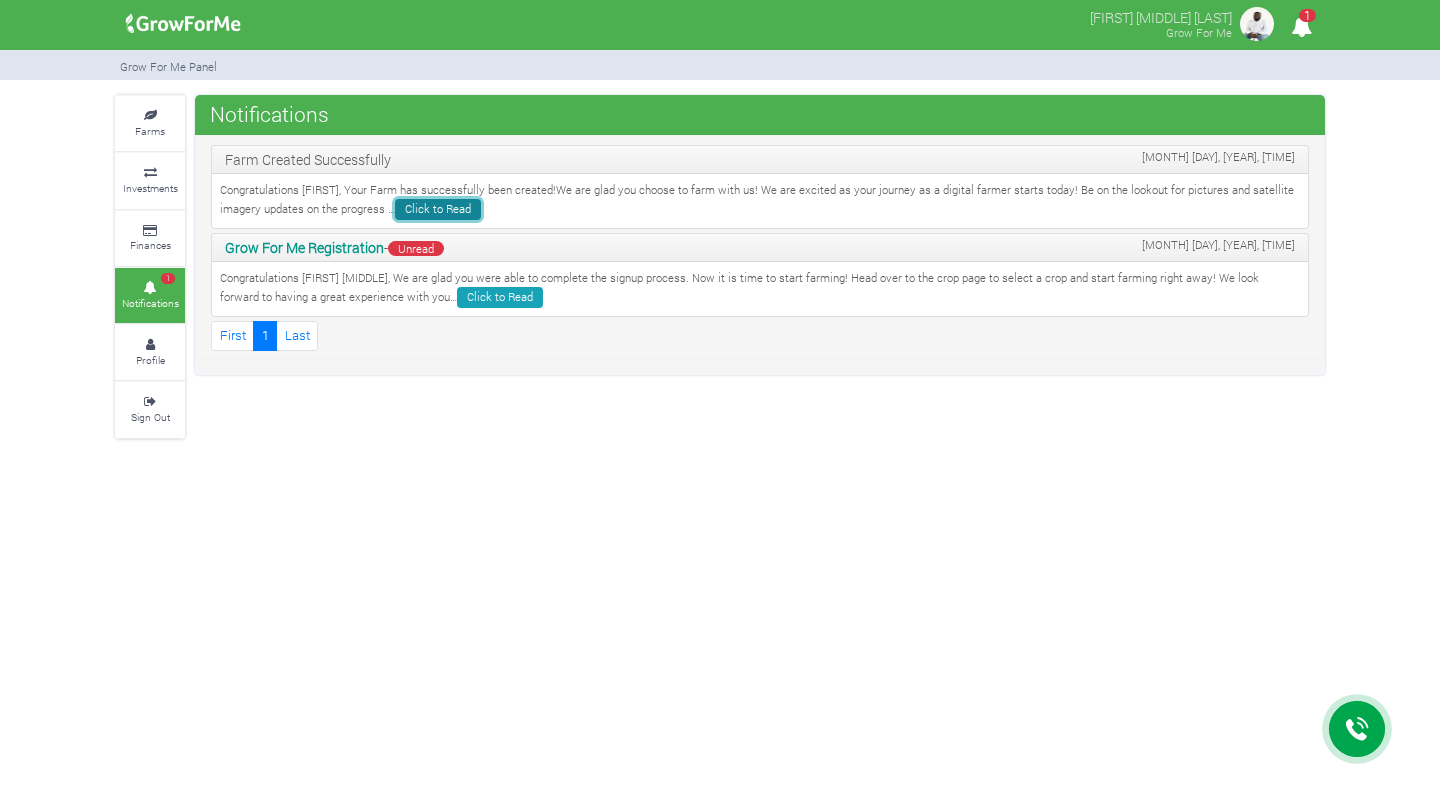 click on "Click to Read" at bounding box center (438, 209) 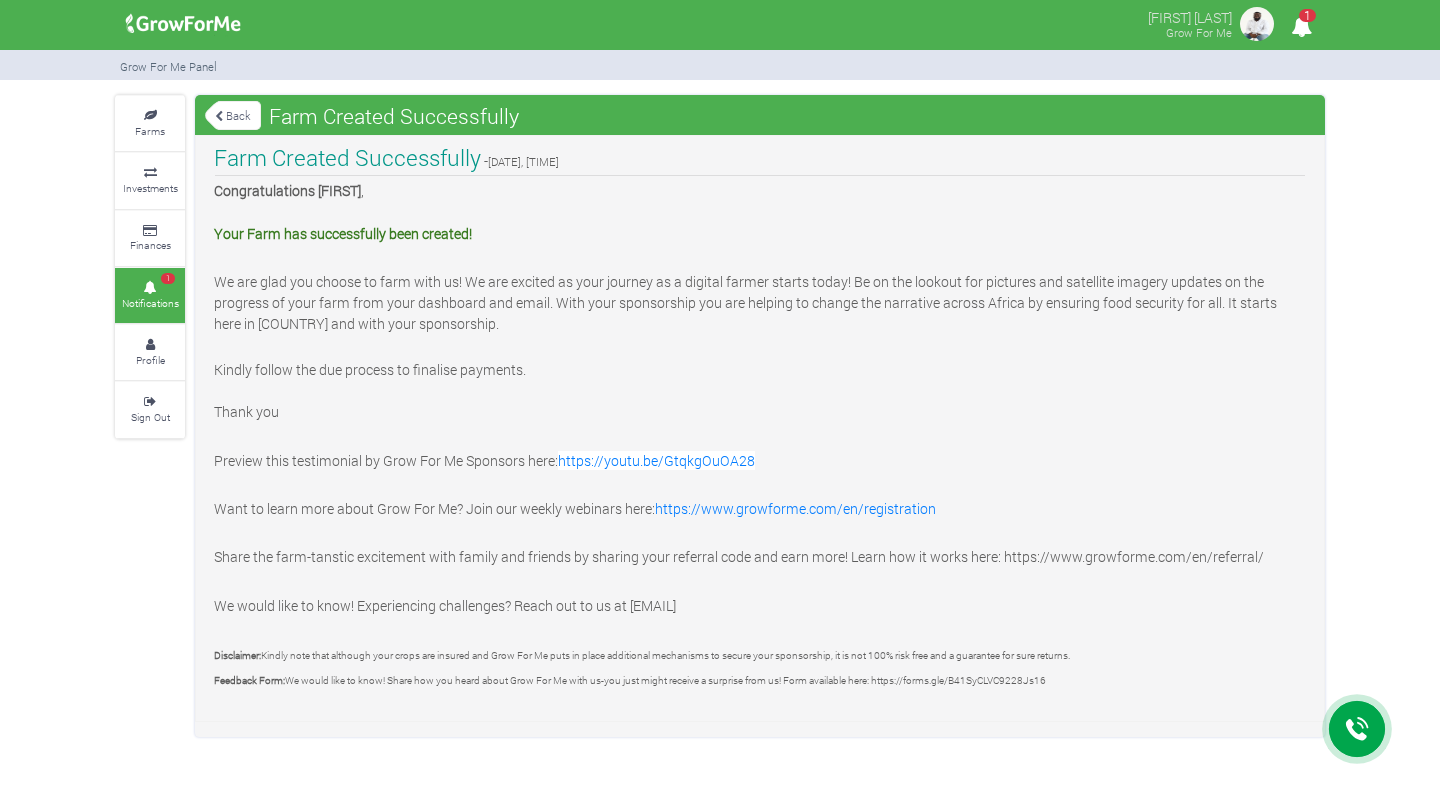 scroll, scrollTop: 0, scrollLeft: 0, axis: both 